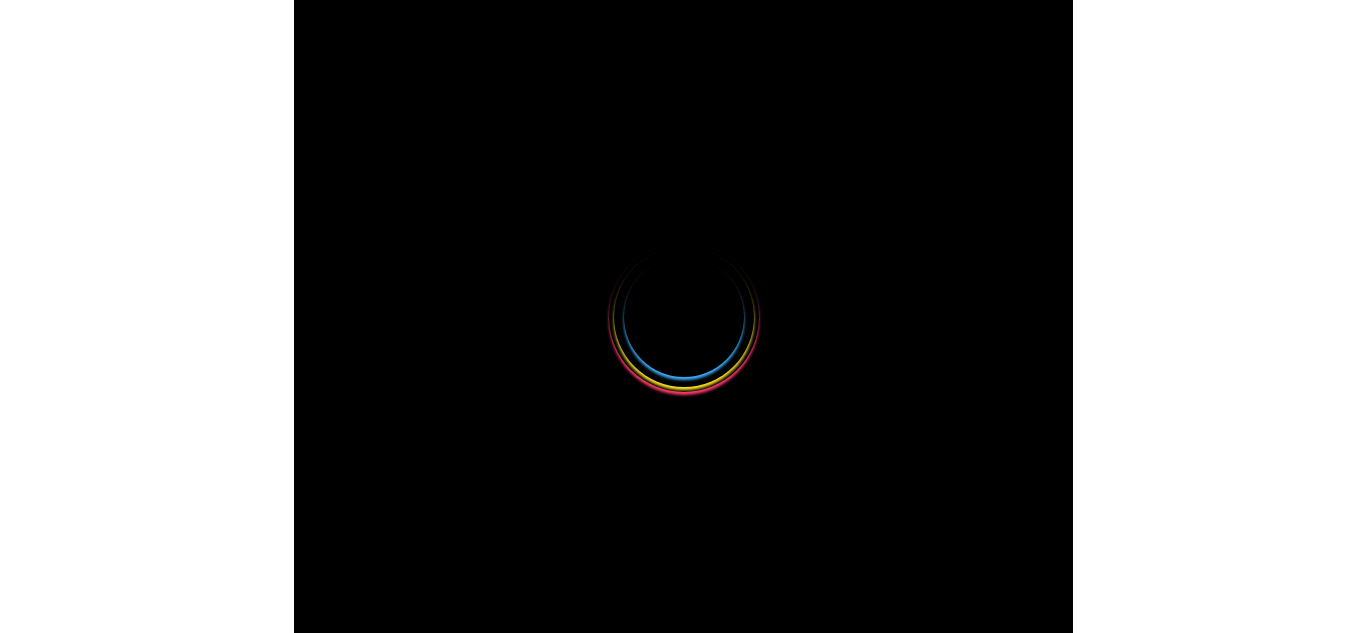 scroll, scrollTop: 0, scrollLeft: 0, axis: both 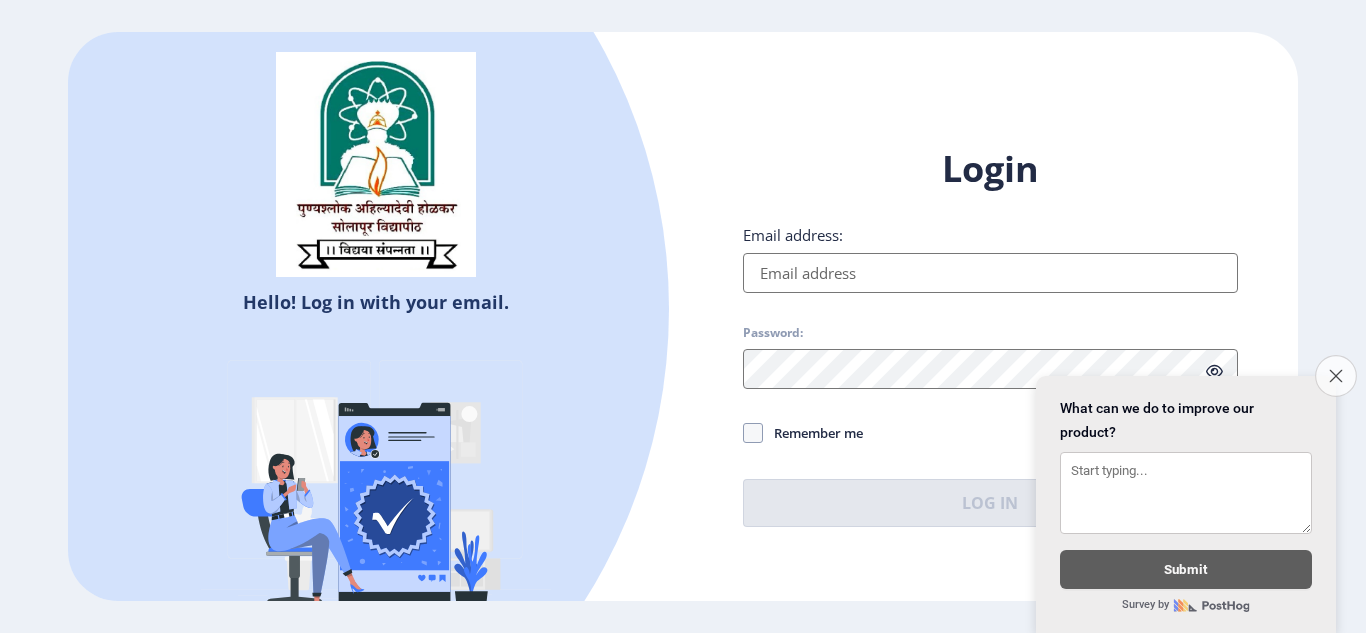type on "[EMAIL_ADDRESS][DOMAIN_NAME]" 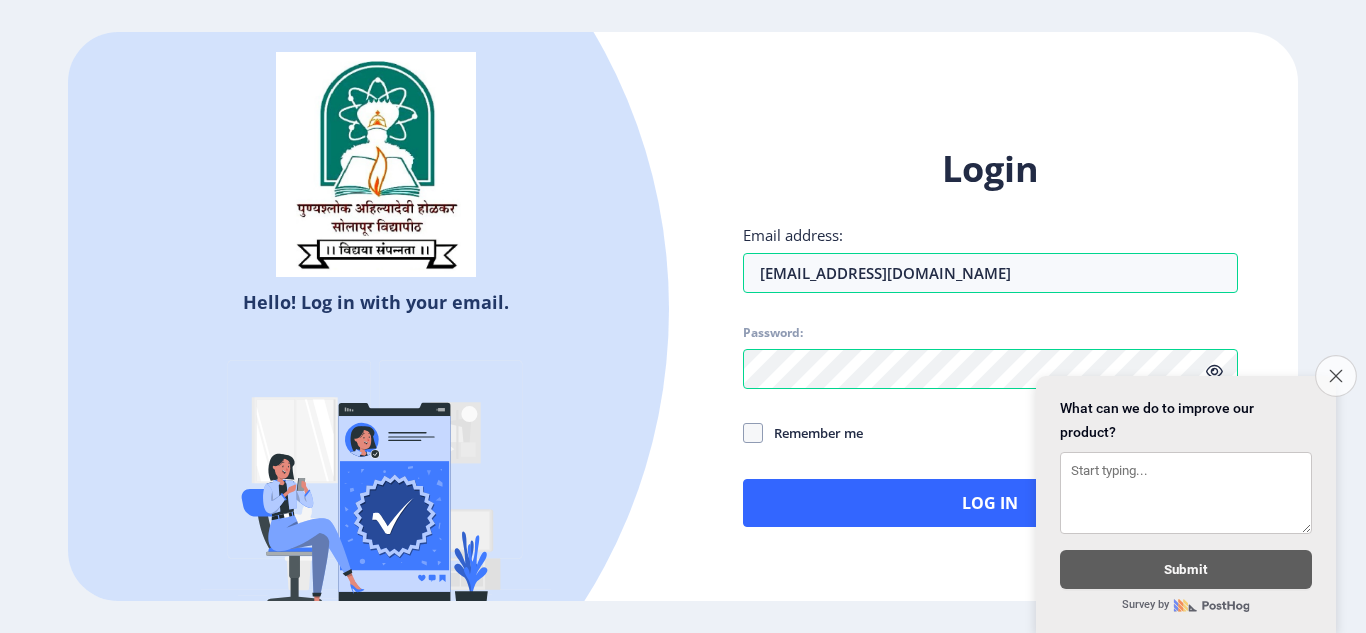 click on "Close survey" 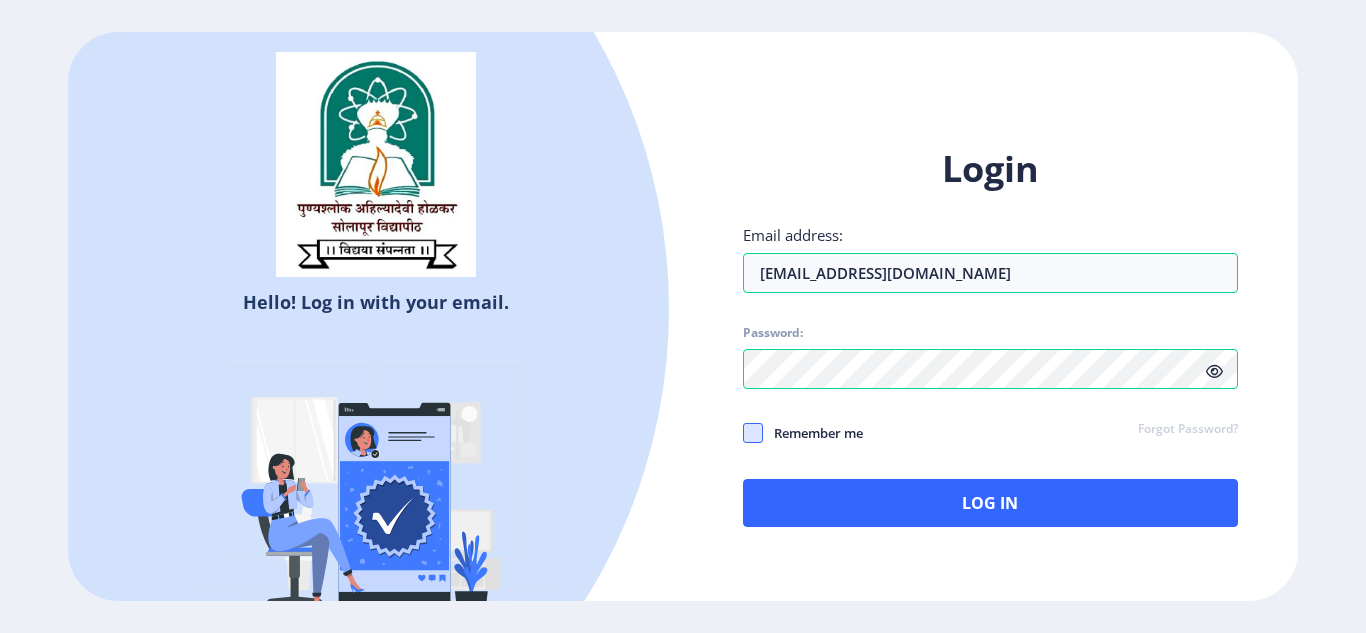 click 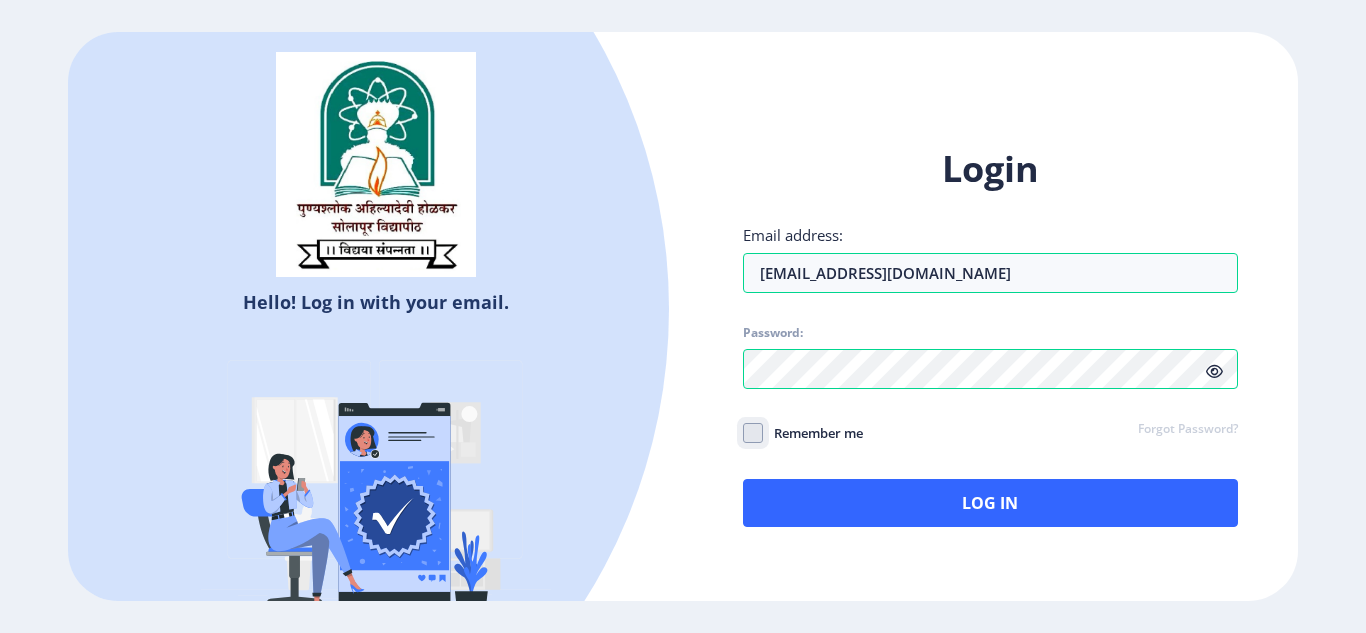 click on "Remember me" 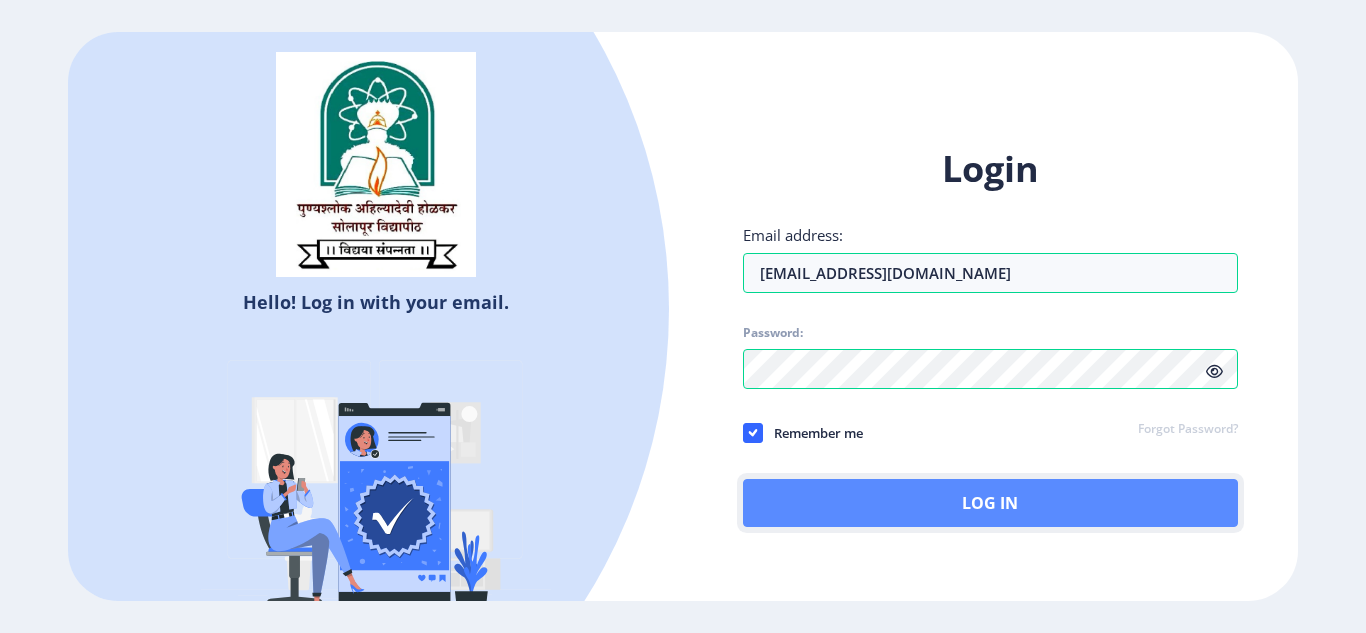click on "Log In" 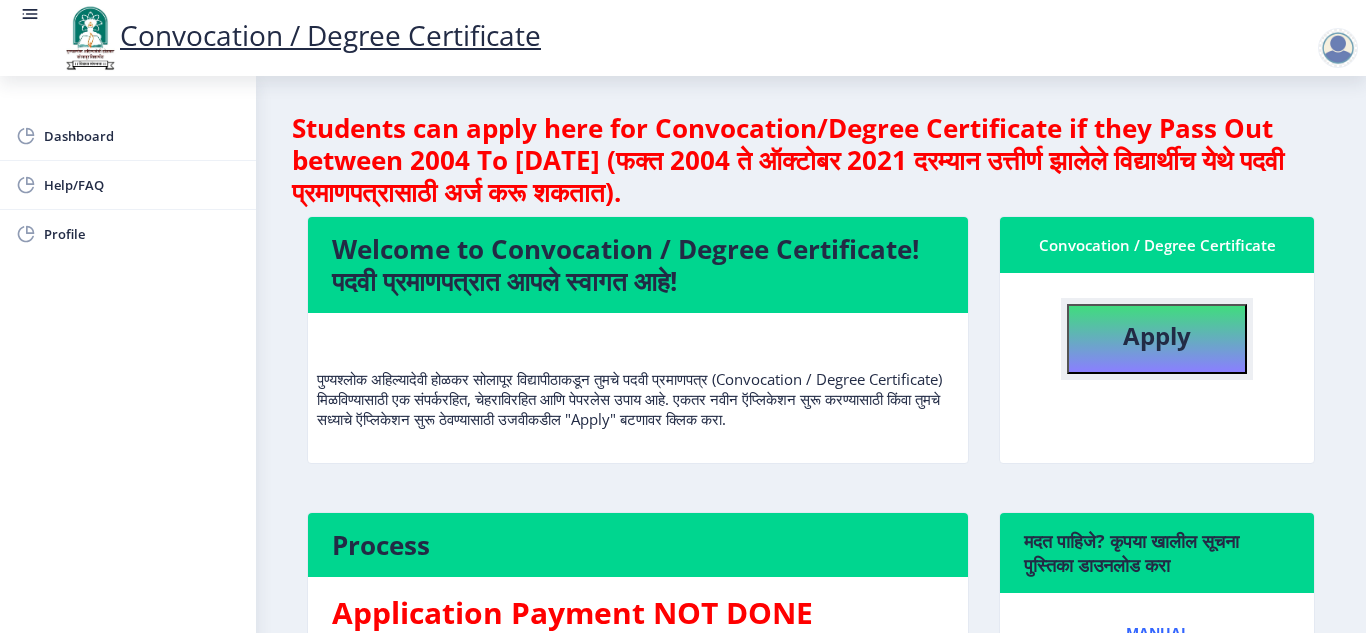 click on "Apply" 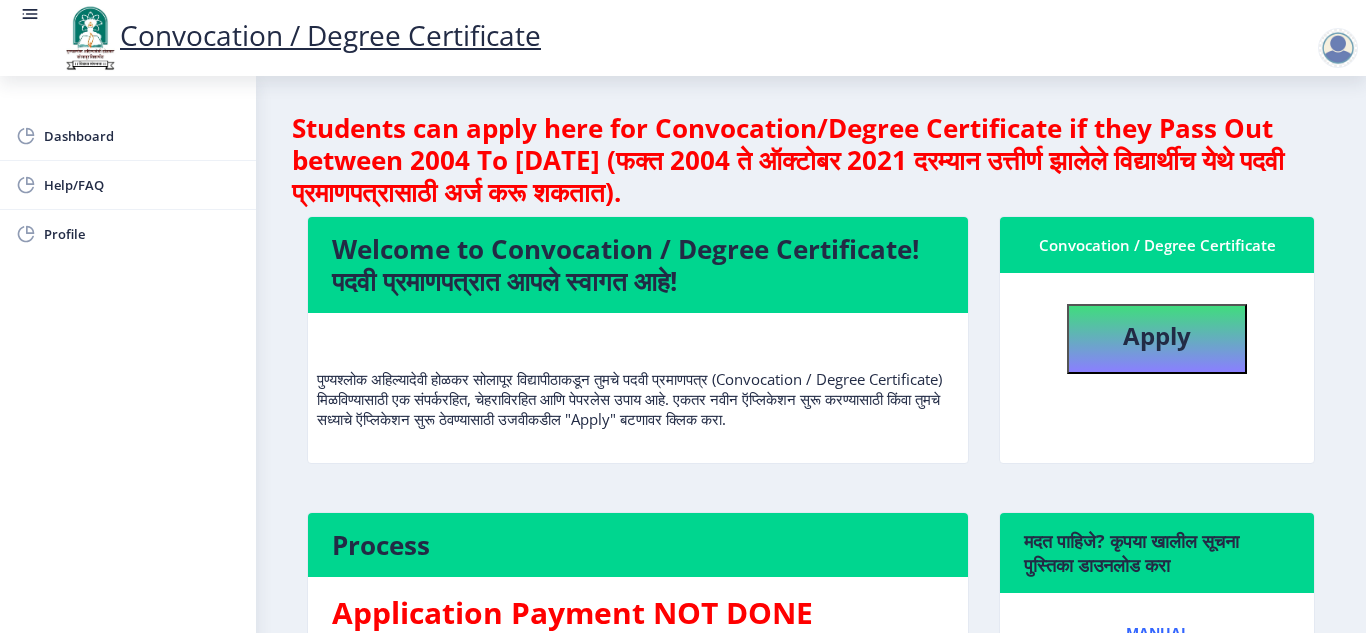 select 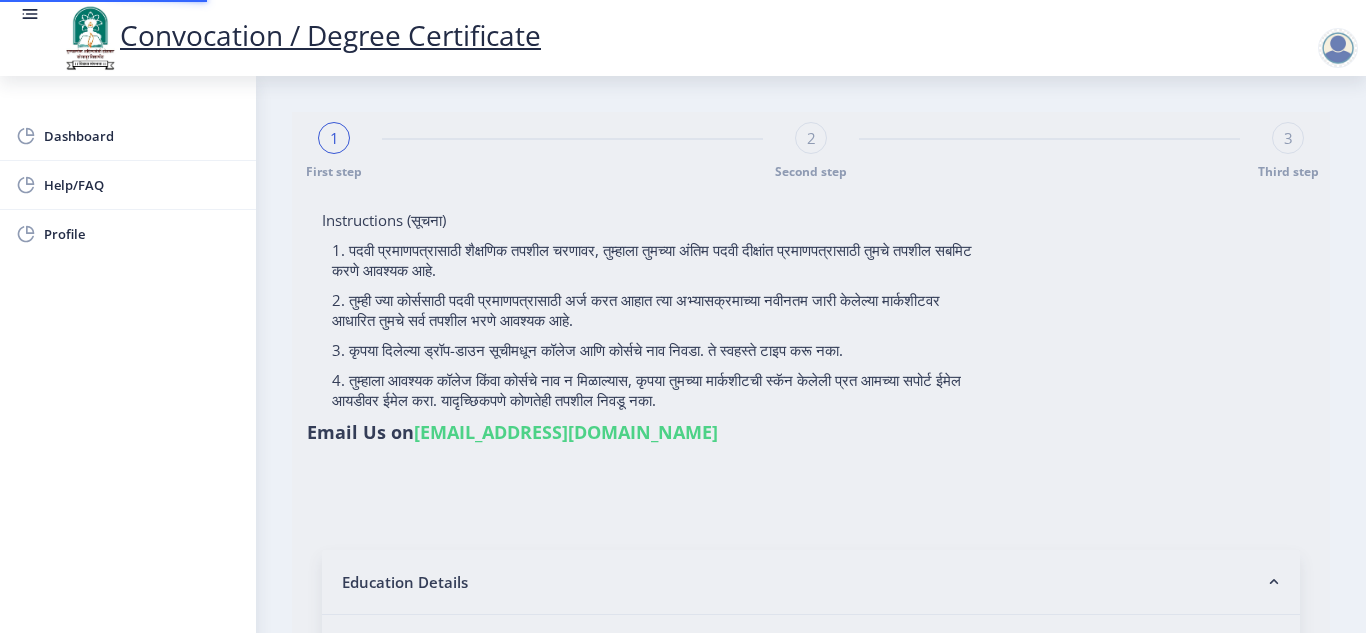 type on "1000006349" 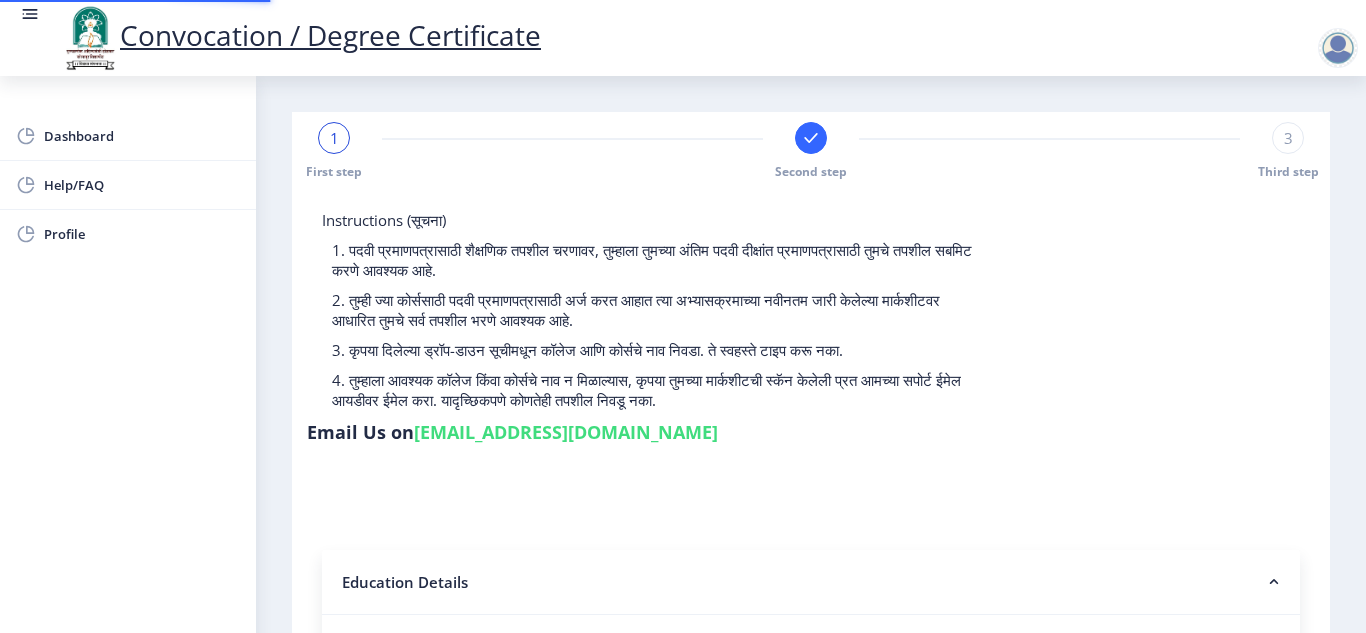 select 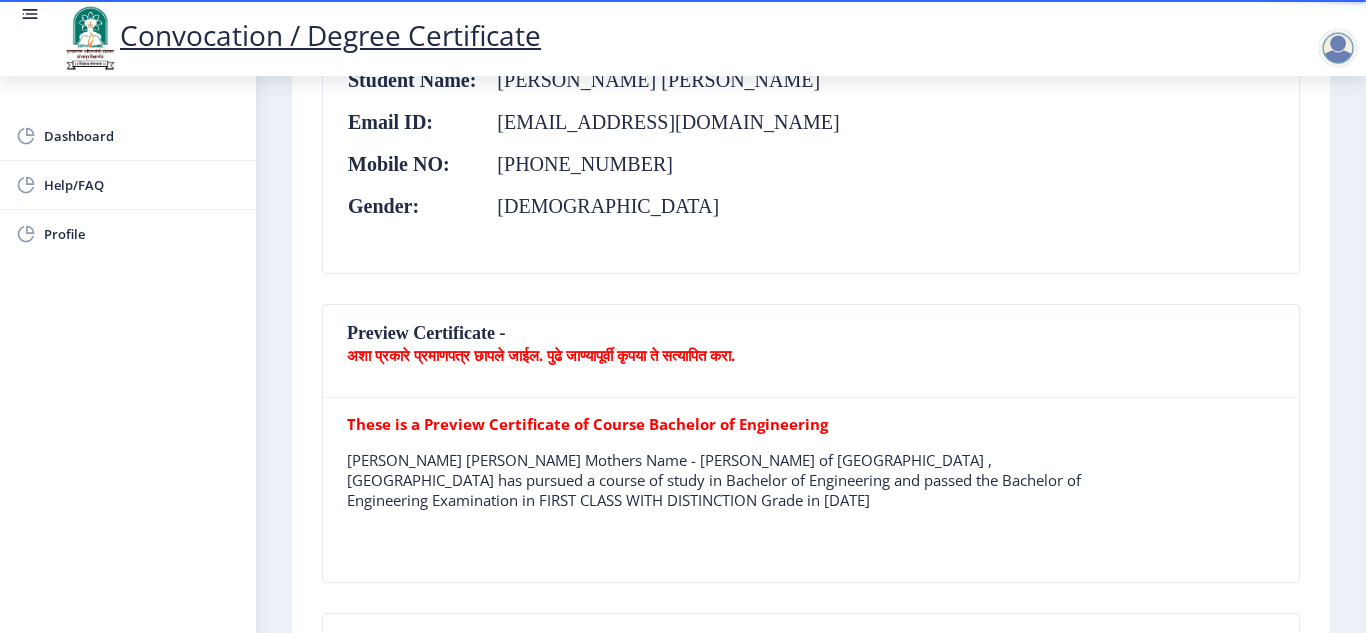 scroll, scrollTop: 0, scrollLeft: 0, axis: both 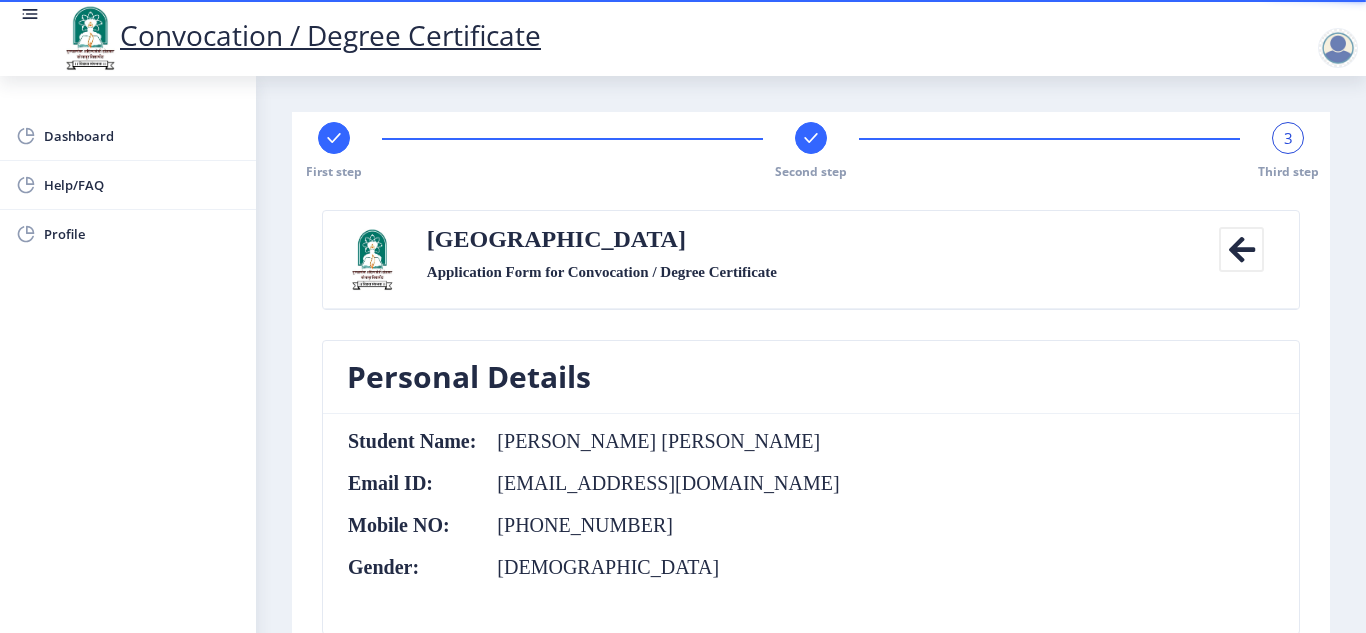 click 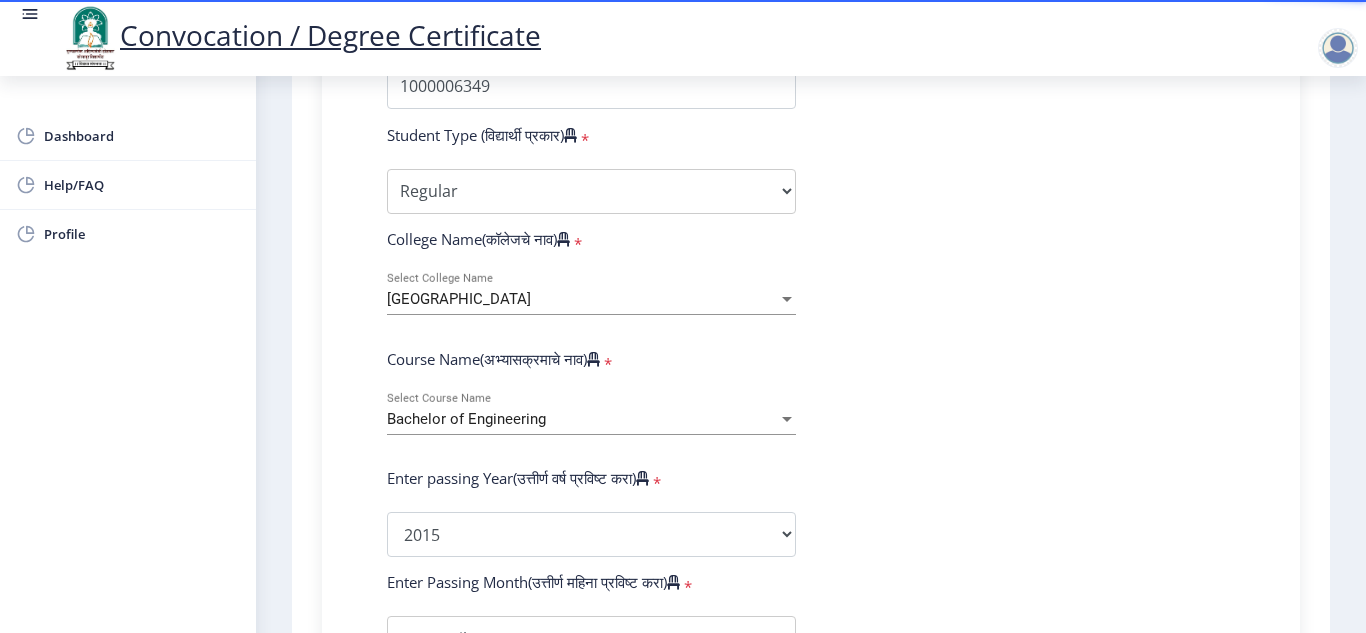 scroll, scrollTop: 614, scrollLeft: 0, axis: vertical 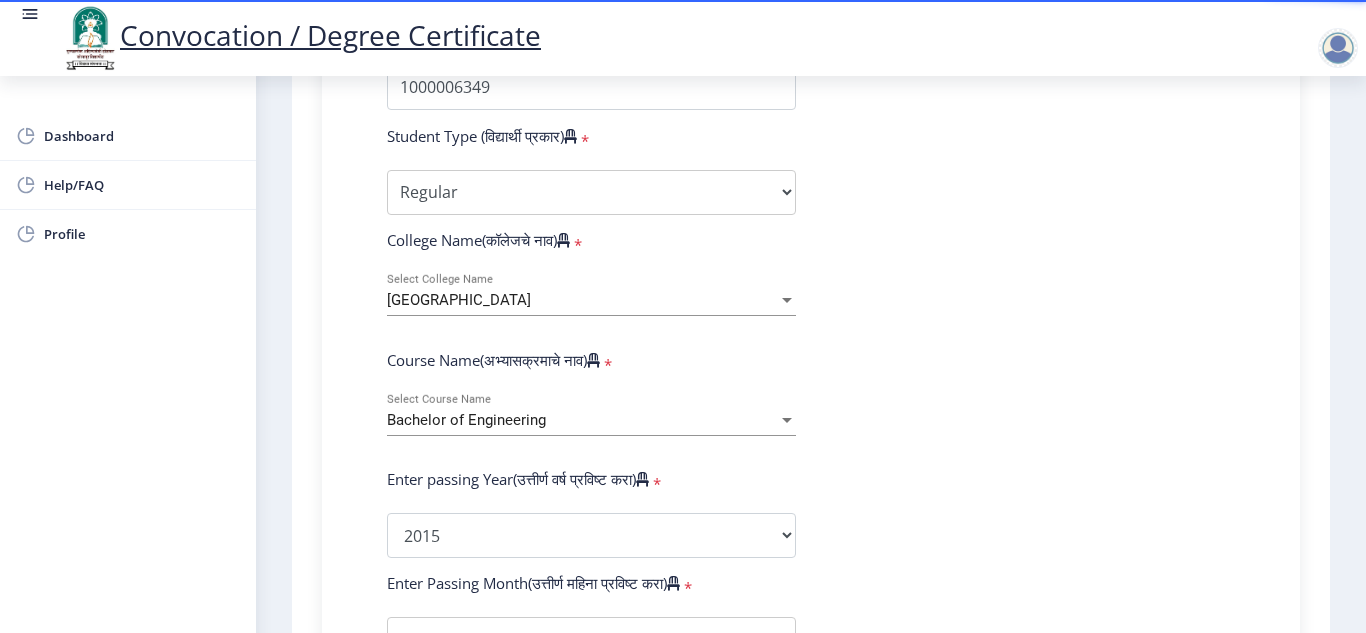click on "Bachelor of Engineering" at bounding box center [582, 420] 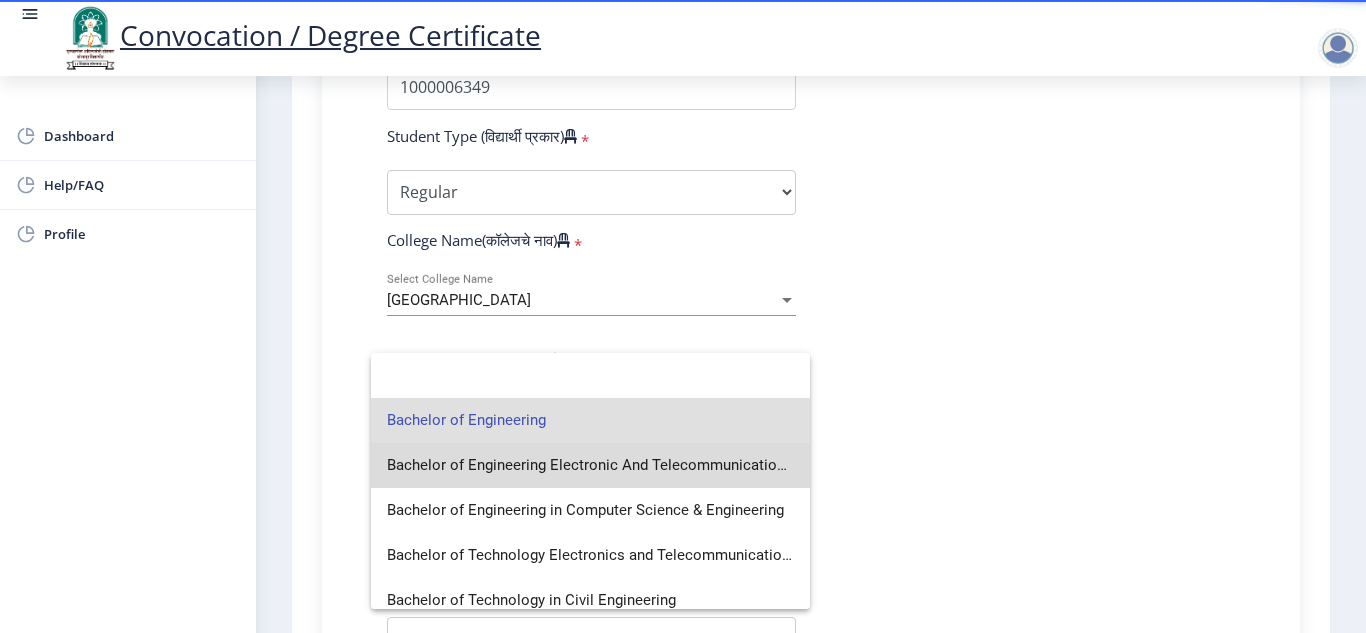 click on "Bachelor of Engineering Electronic And Telecommunication In Engineering" at bounding box center (590, 465) 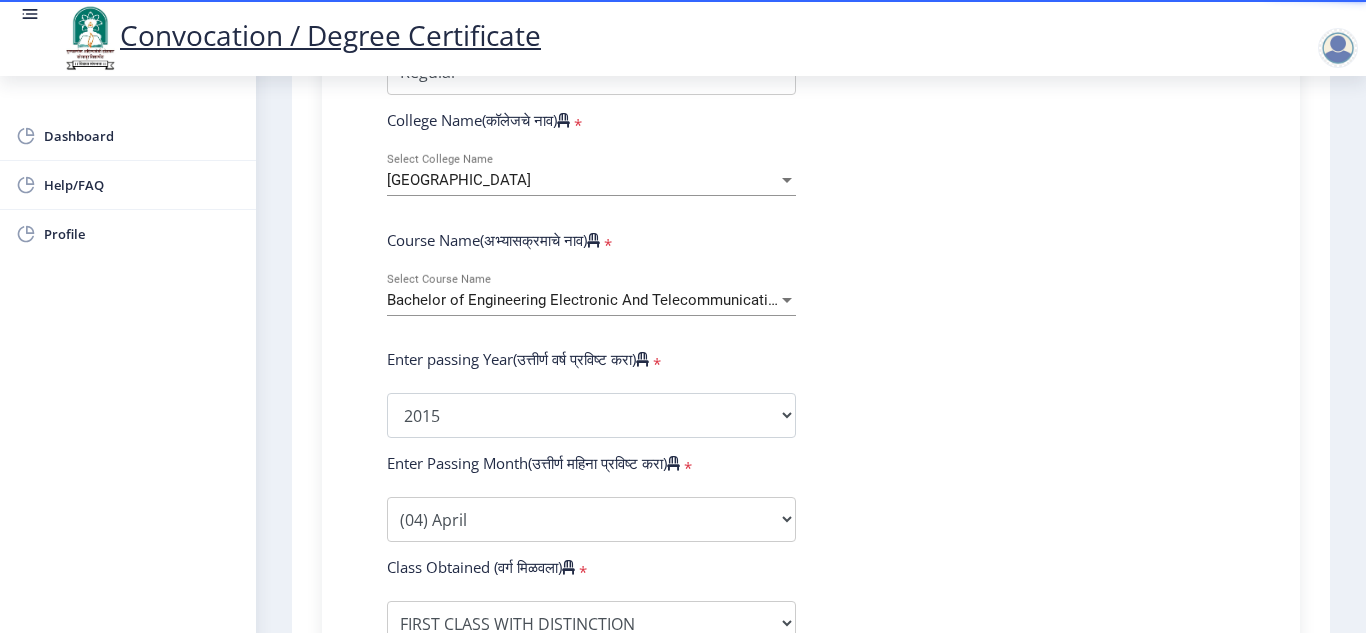 scroll, scrollTop: 736, scrollLeft: 0, axis: vertical 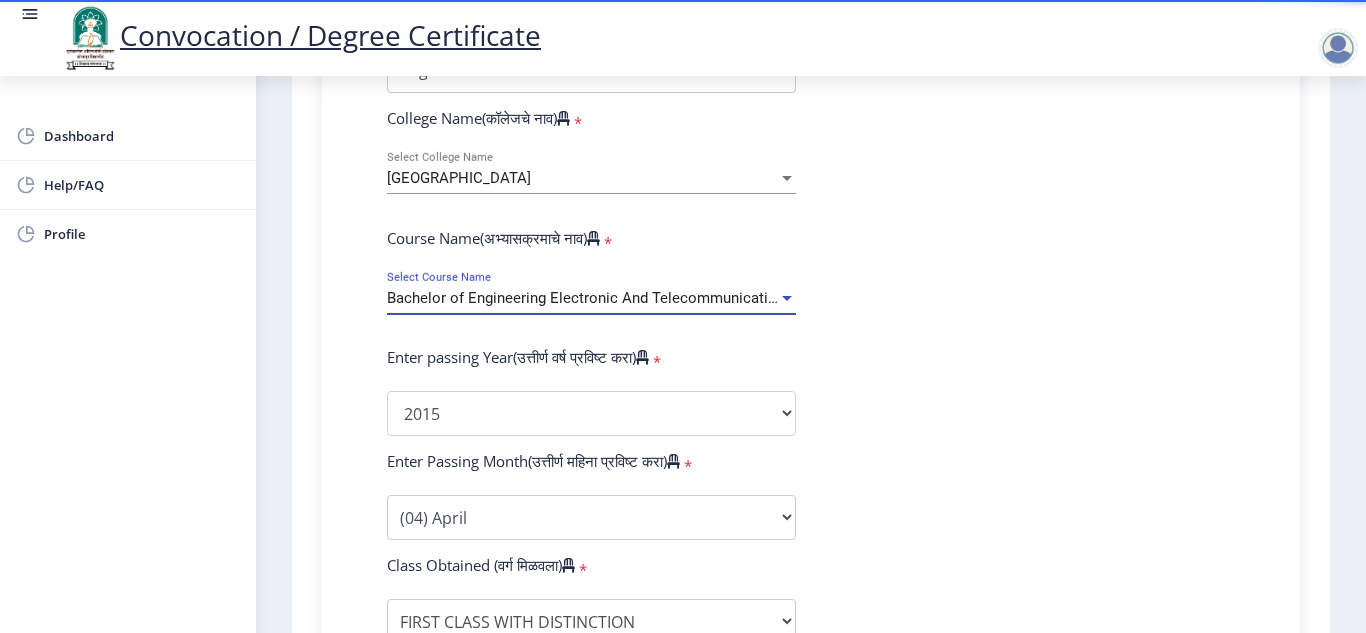 click on "Bachelor of Engineering Electronic And Telecommunication In Engineering" at bounding box center [635, 298] 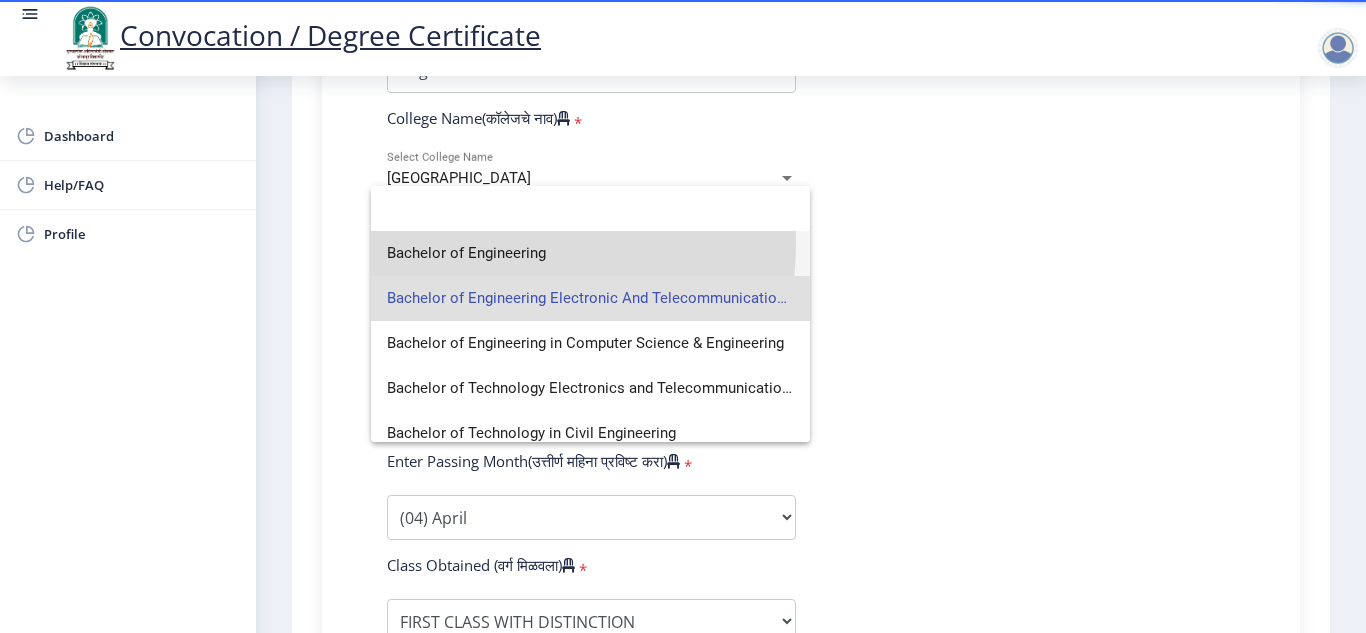 click on "Bachelor of Engineering" at bounding box center (590, 253) 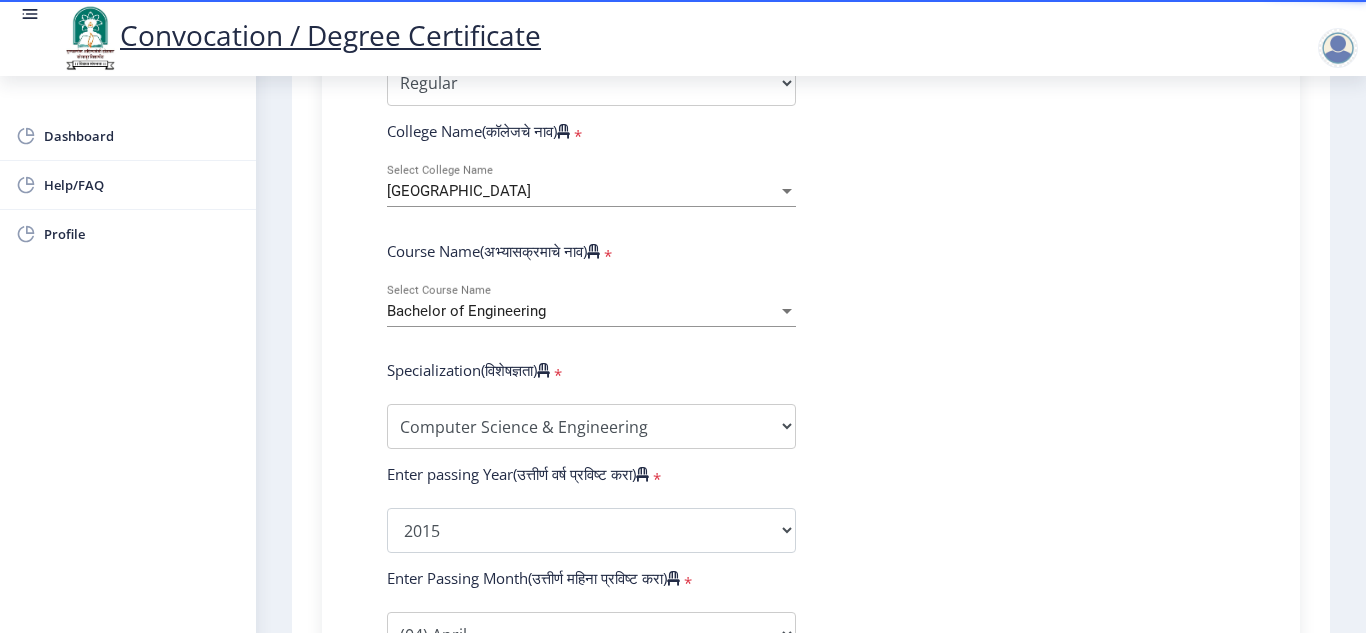 scroll, scrollTop: 722, scrollLeft: 0, axis: vertical 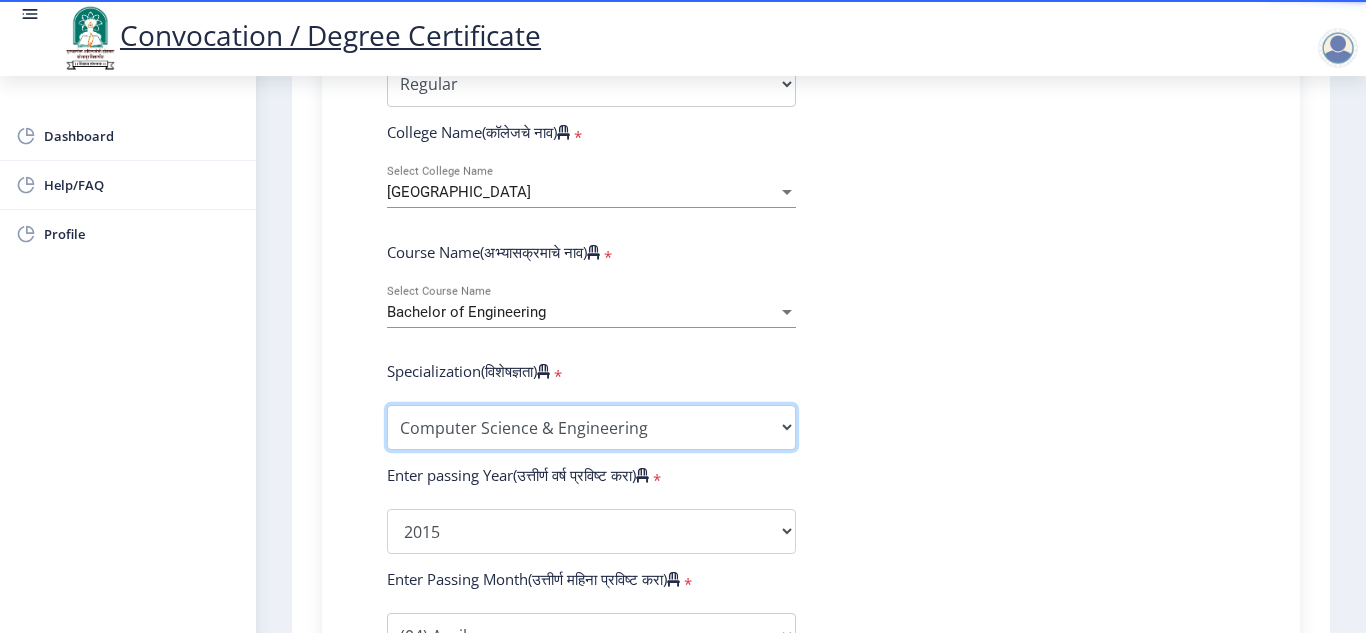click on "Specialization Bio-Medical Engineering Civil Engineering Computer Science & Engineering Electrical & Electronics Engineering Electrical Engineering Electronics & Telecommunication Engineering Electronics Engineering Information Technology Mechanical Engineering Other" at bounding box center [591, 427] 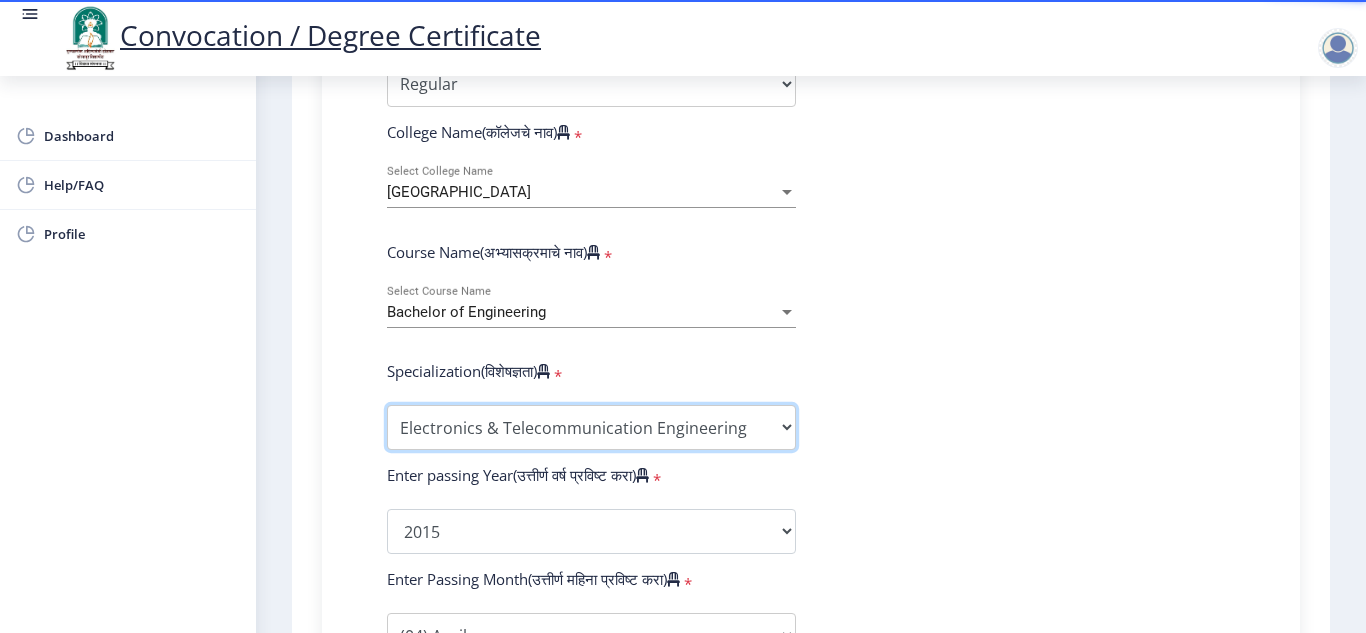 click on "Specialization Bio-Medical Engineering Civil Engineering Computer Science & Engineering Electrical & Electronics Engineering Electrical Engineering Electronics & Telecommunication Engineering Electronics Engineering Information Technology Mechanical Engineering Other" at bounding box center [591, 427] 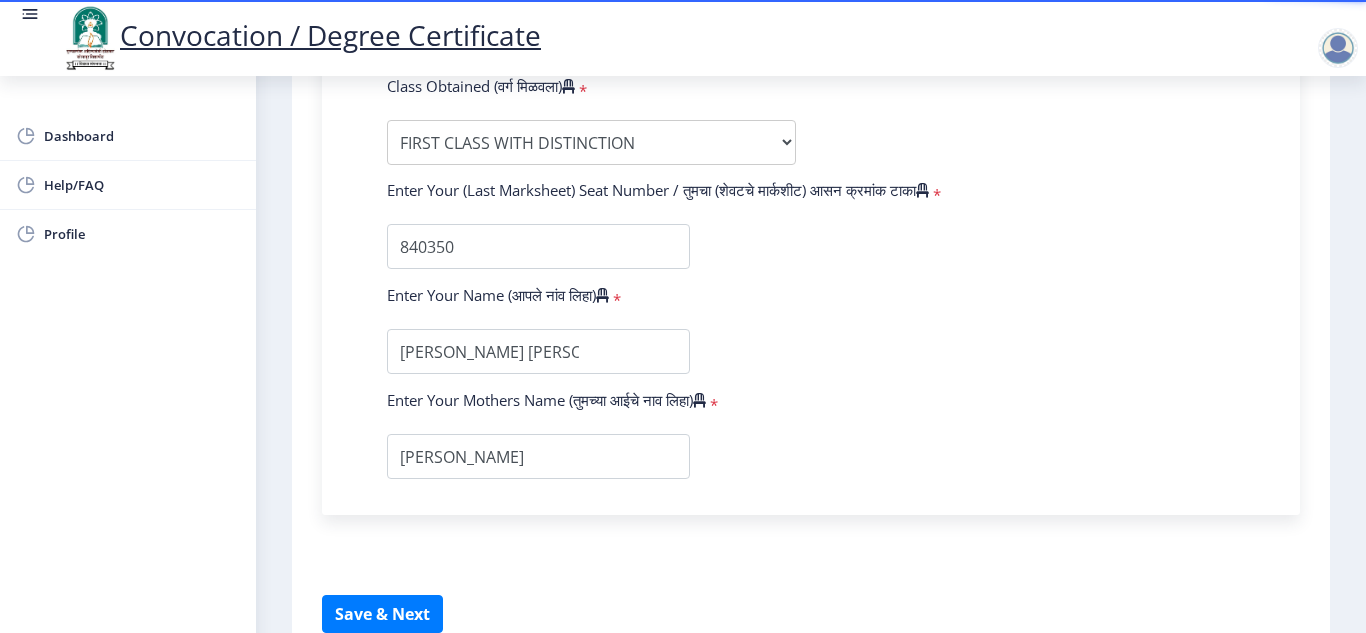scroll, scrollTop: 1422, scrollLeft: 0, axis: vertical 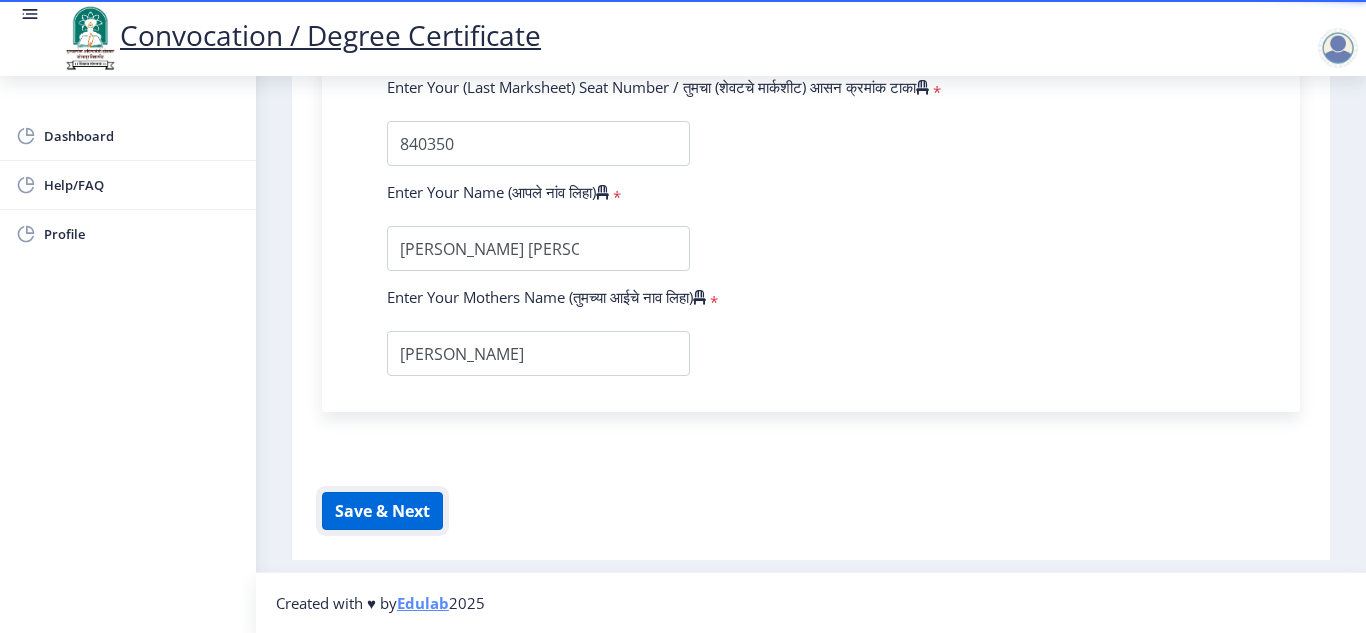 click on "Save & Next" 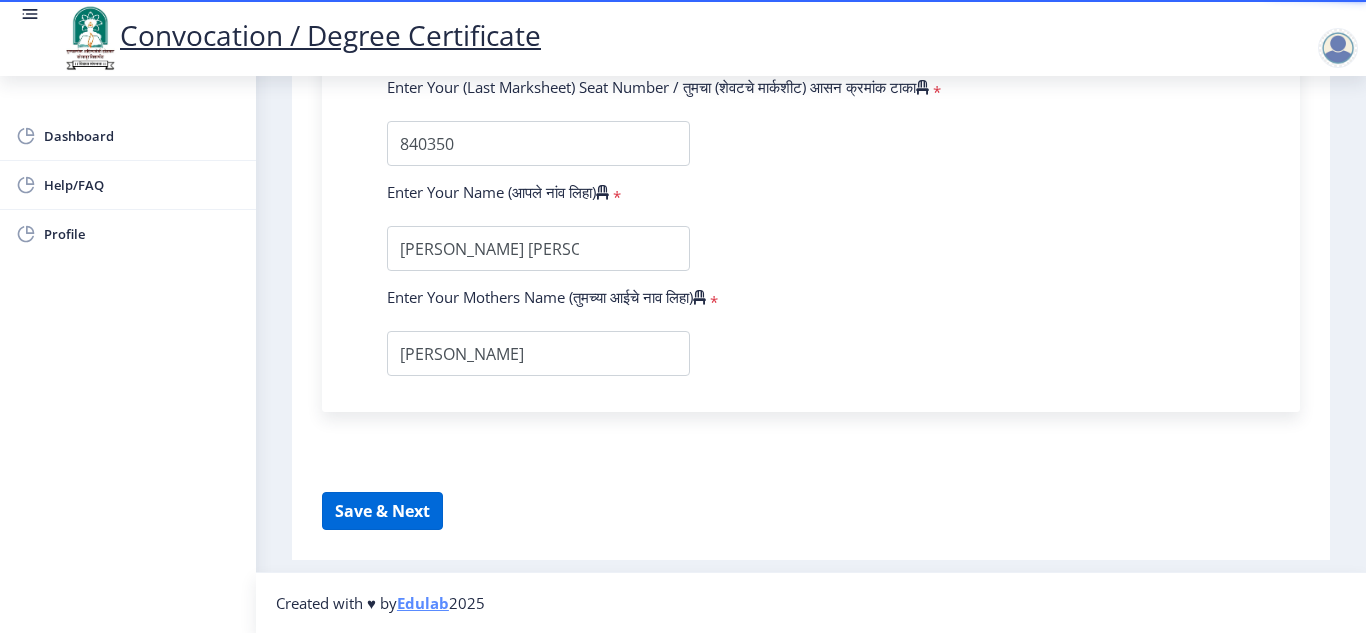 select 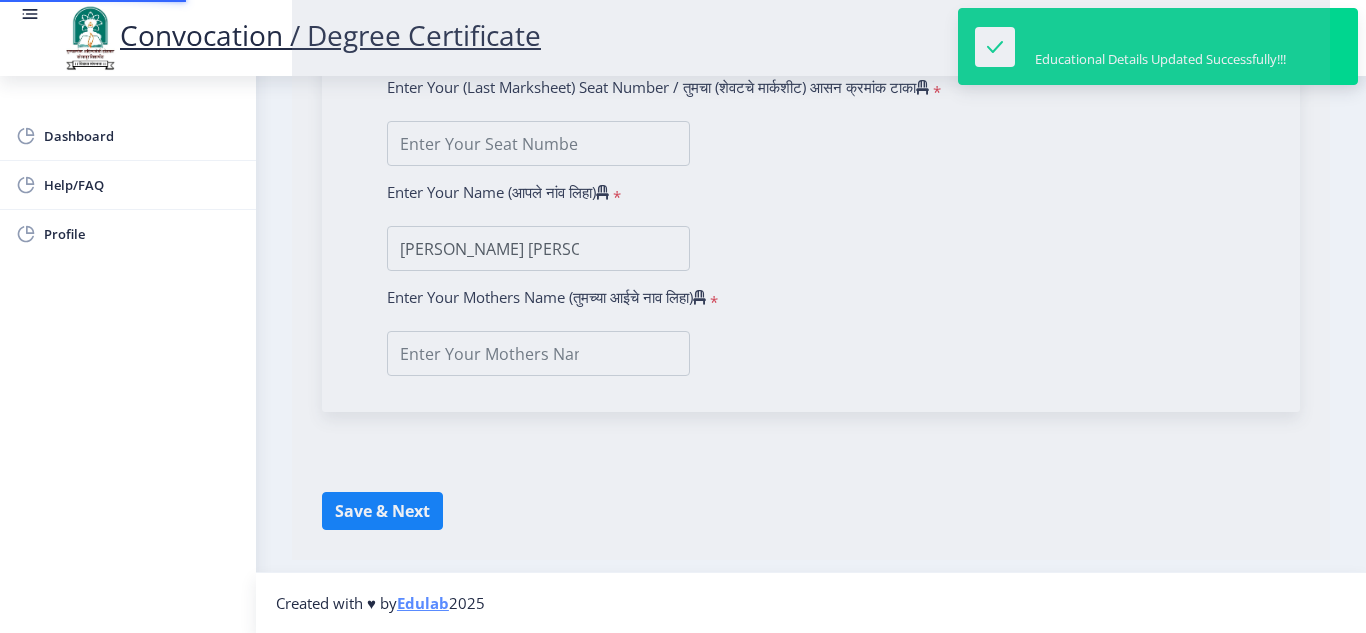 scroll, scrollTop: 0, scrollLeft: 0, axis: both 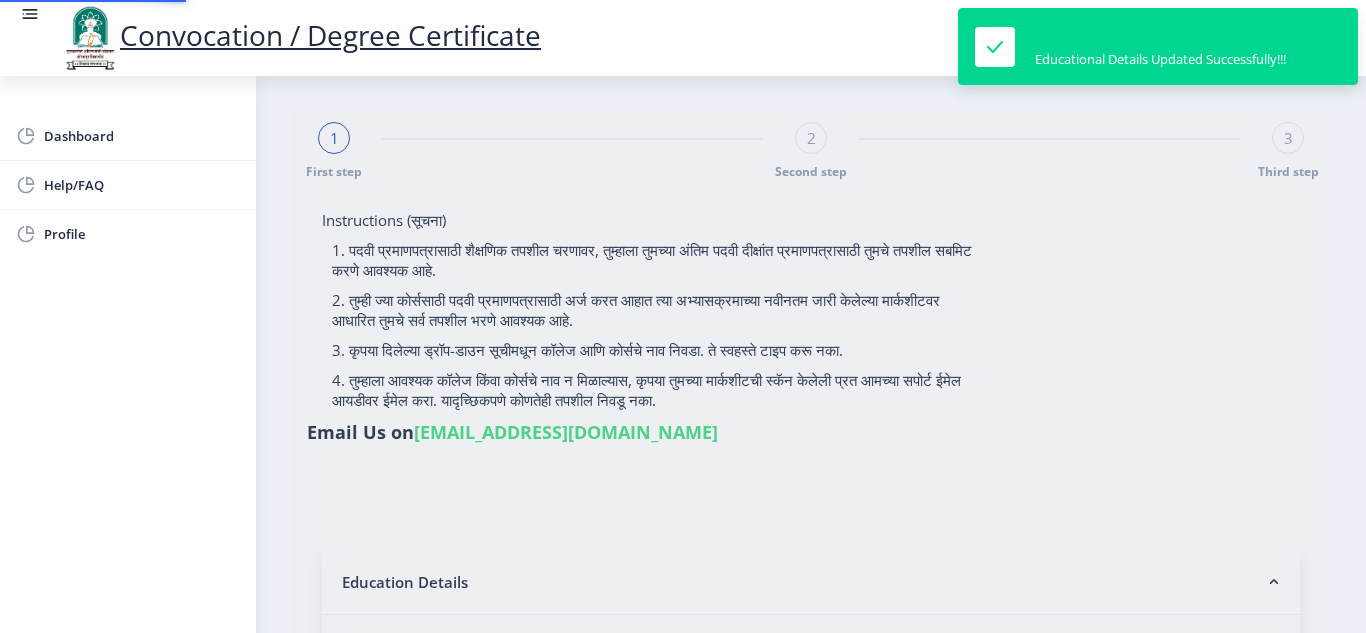 type on "1000006349" 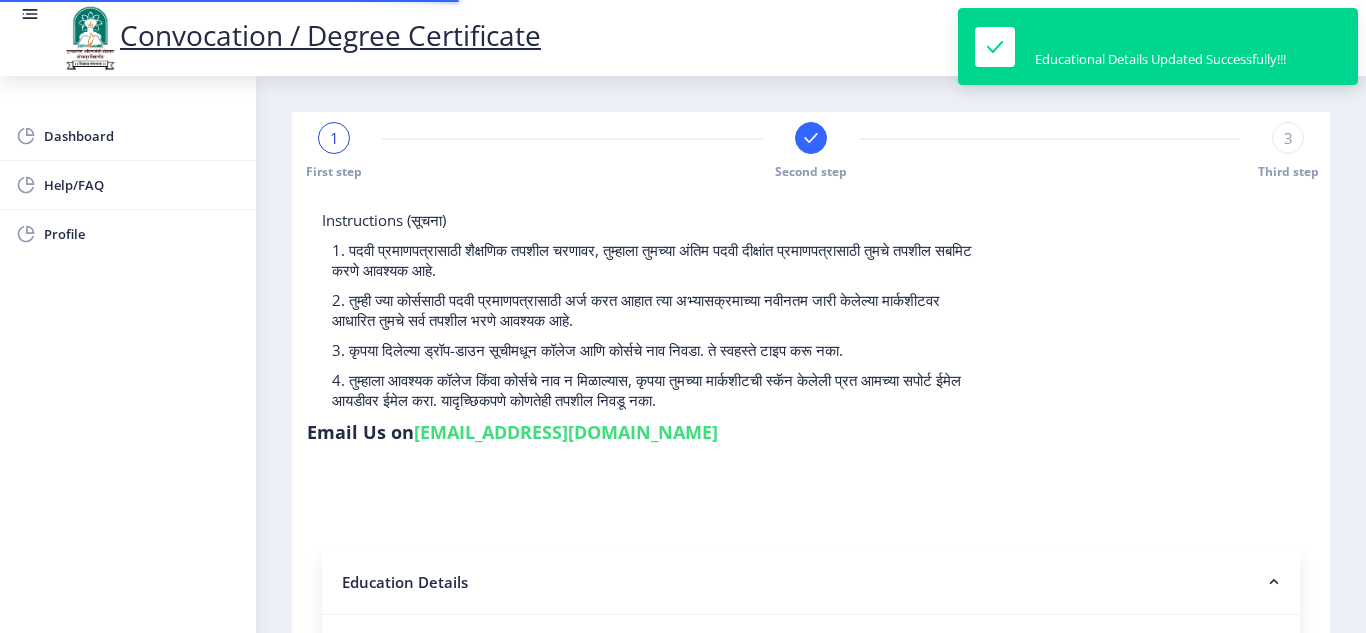 select 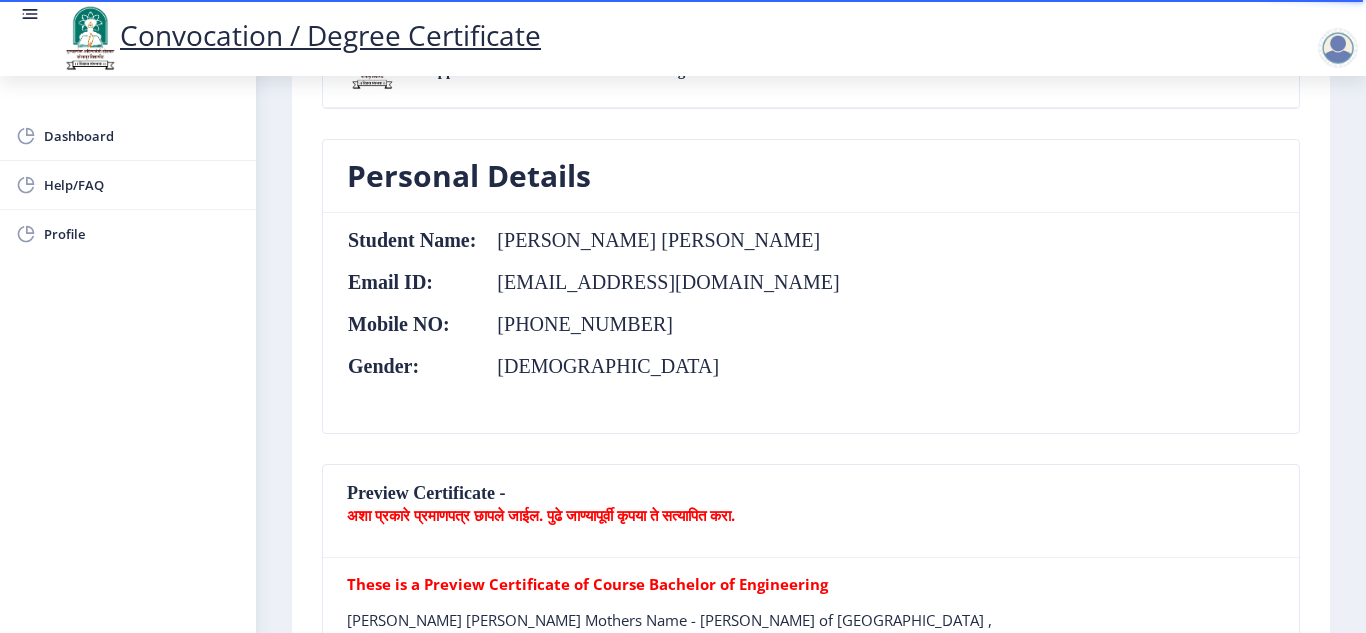scroll, scrollTop: 0, scrollLeft: 0, axis: both 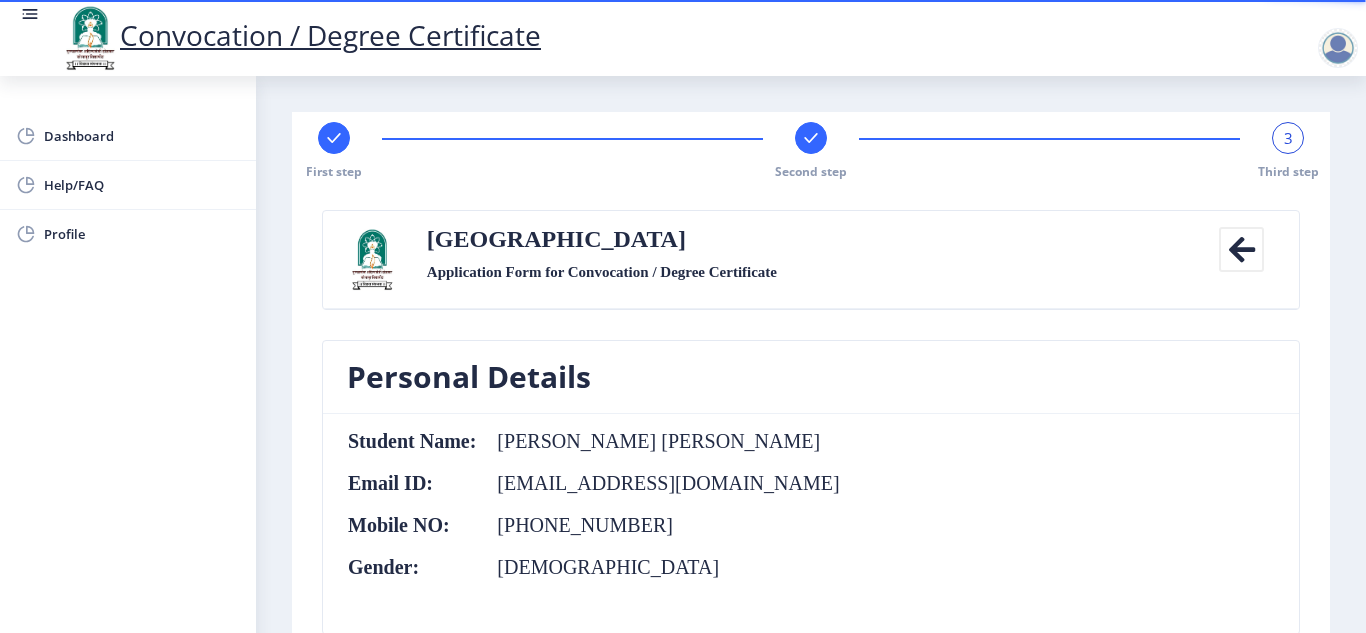 click 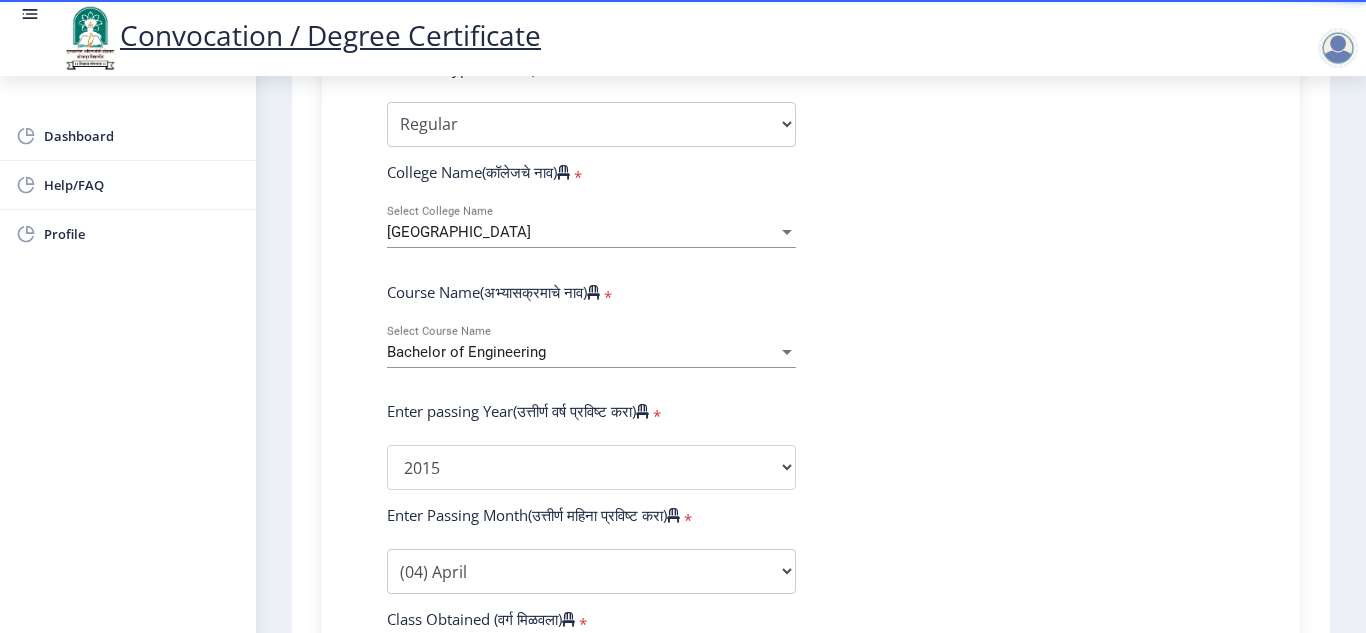 scroll, scrollTop: 685, scrollLeft: 0, axis: vertical 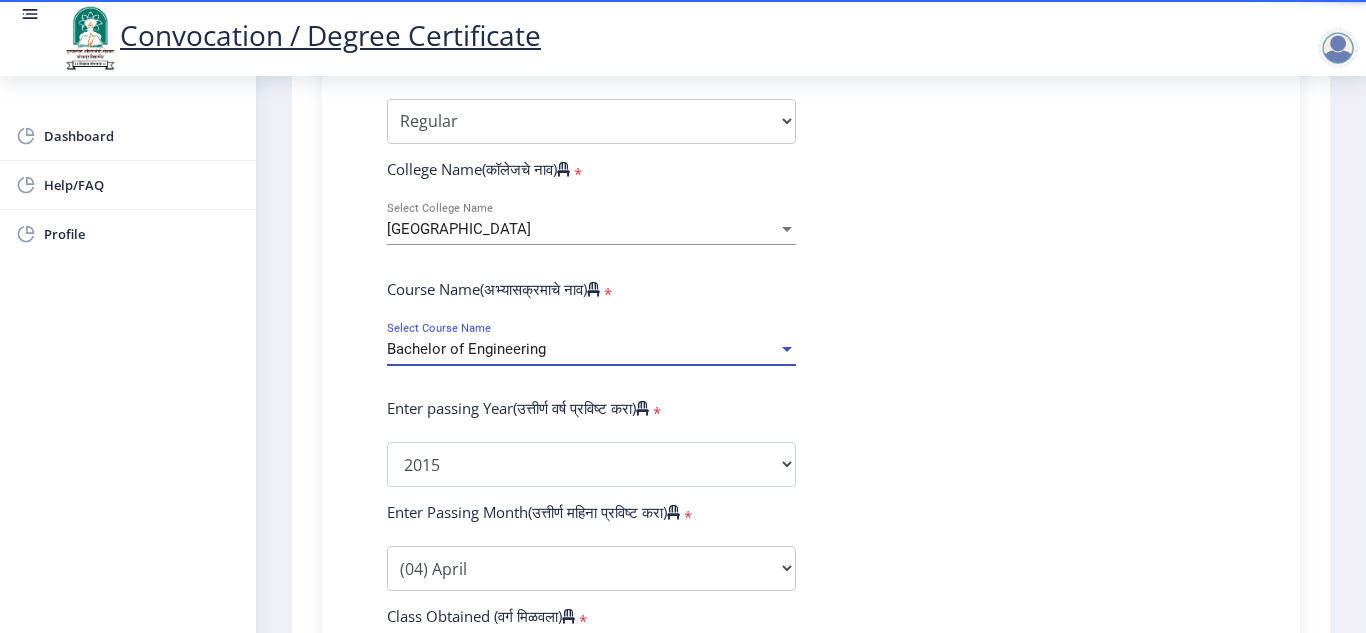click on "Bachelor of Engineering" at bounding box center [582, 349] 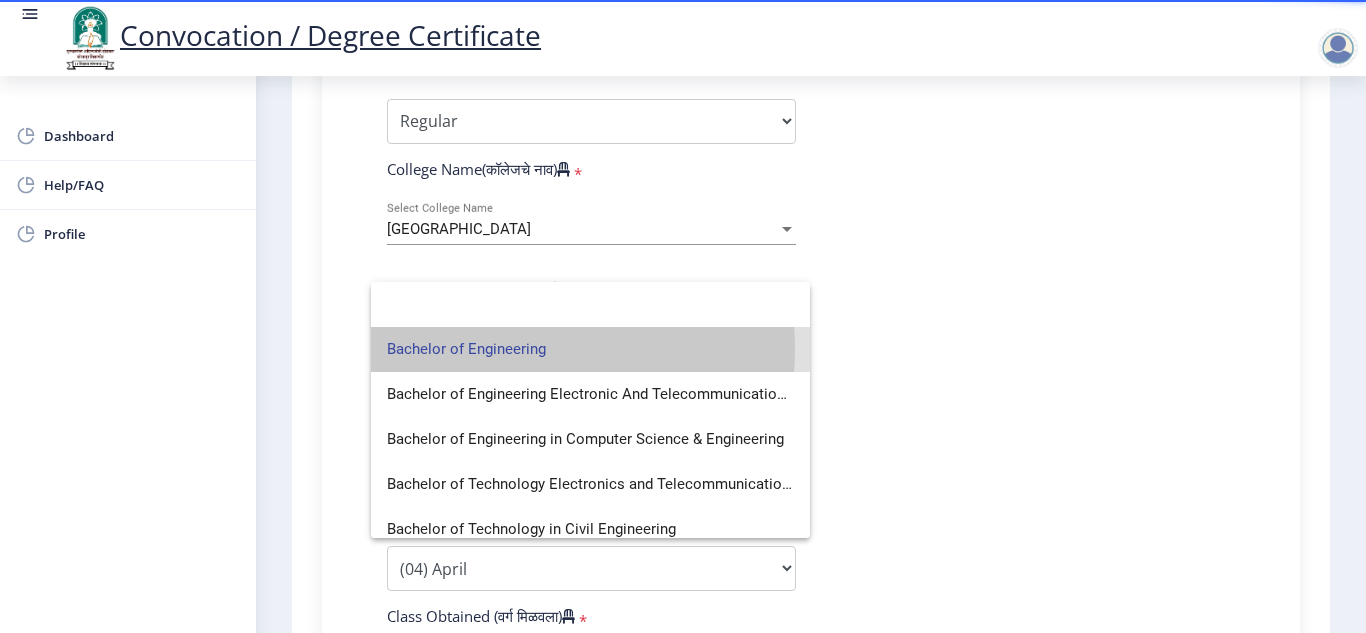click on "Bachelor of Engineering" at bounding box center [590, 349] 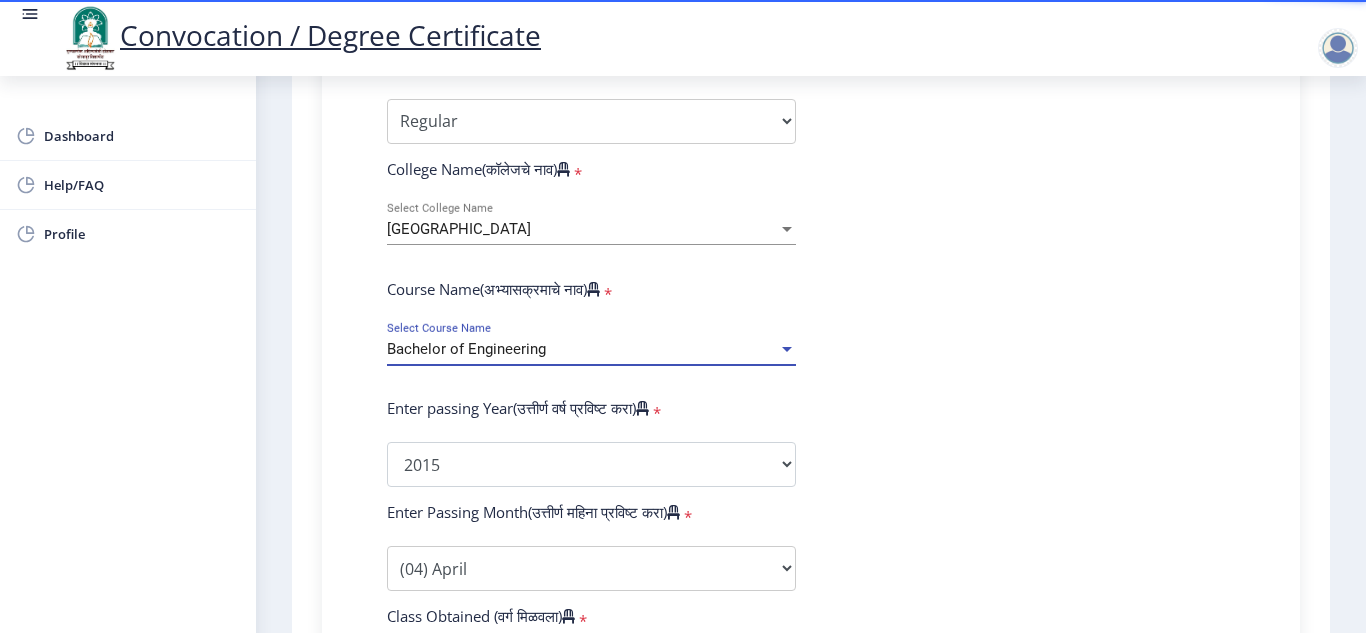 click on "Bachelor of Engineering" at bounding box center [582, 349] 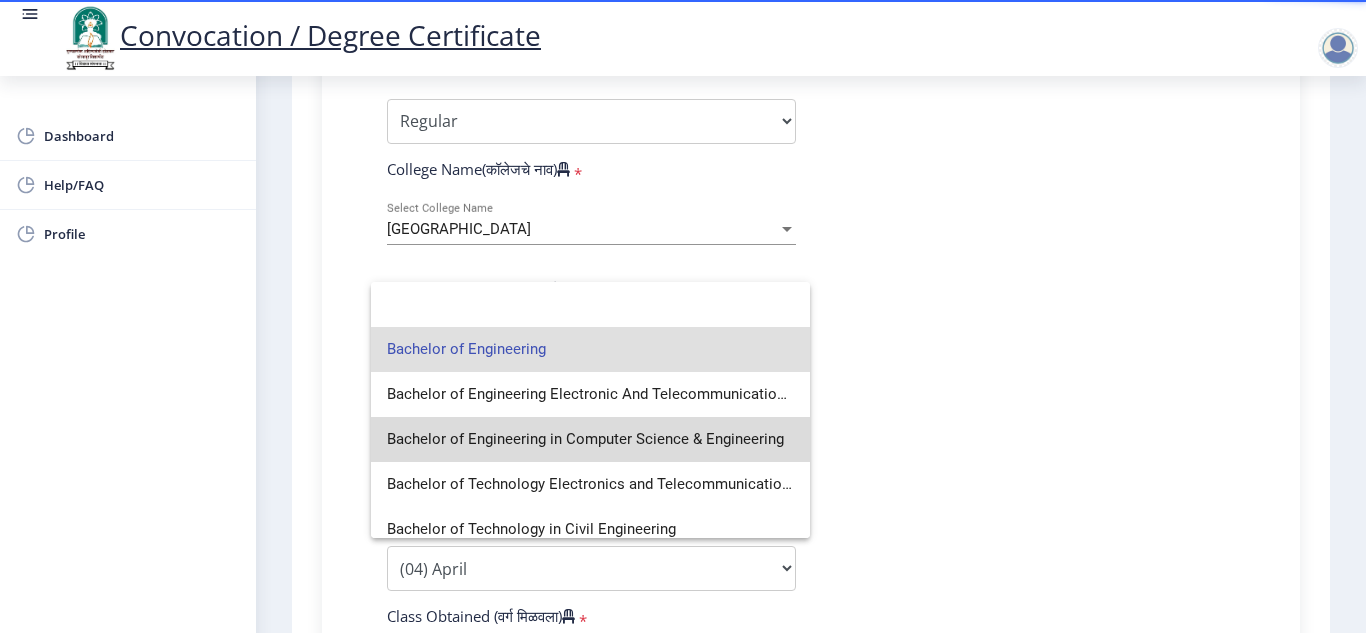 click on "Bachelor of Engineering in Computer Science & Engineering" at bounding box center (590, 439) 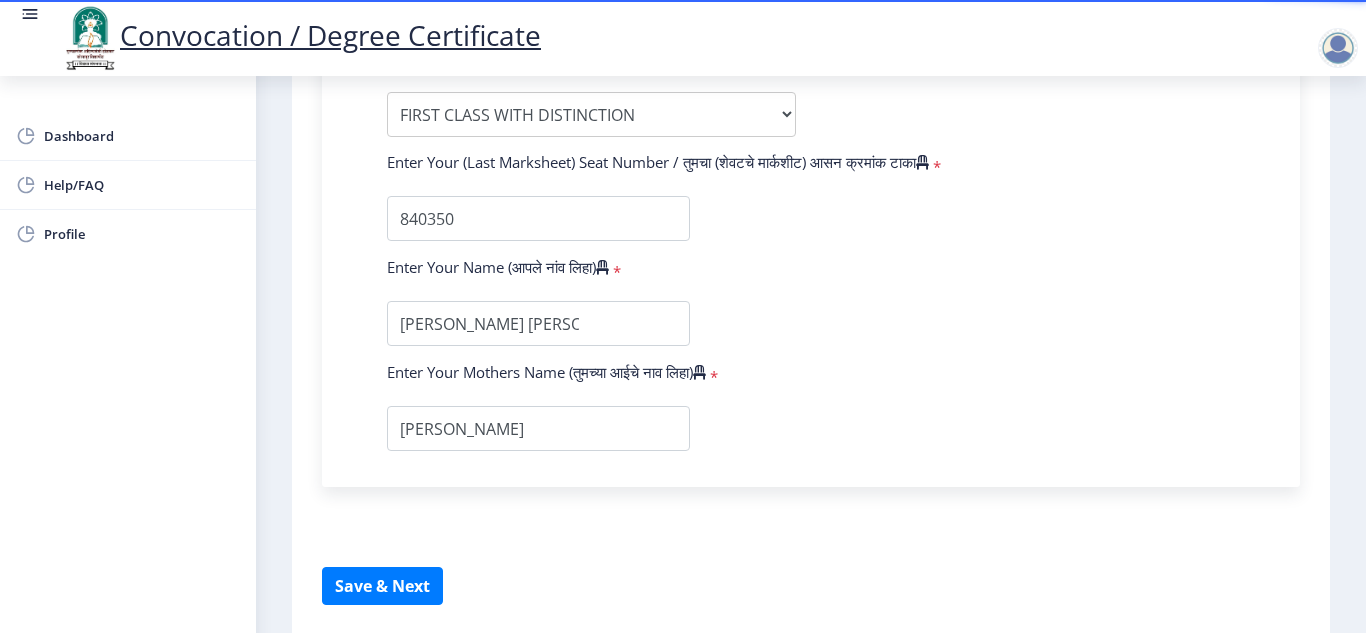 scroll, scrollTop: 1244, scrollLeft: 0, axis: vertical 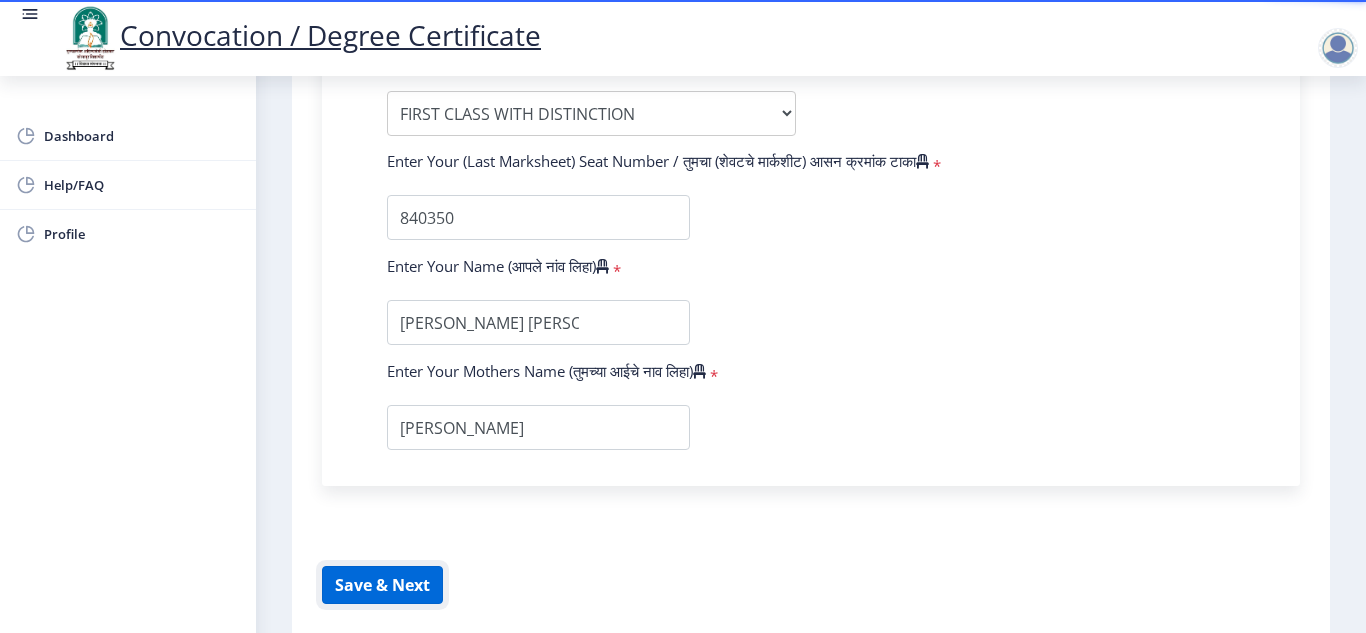 click on "Save & Next" 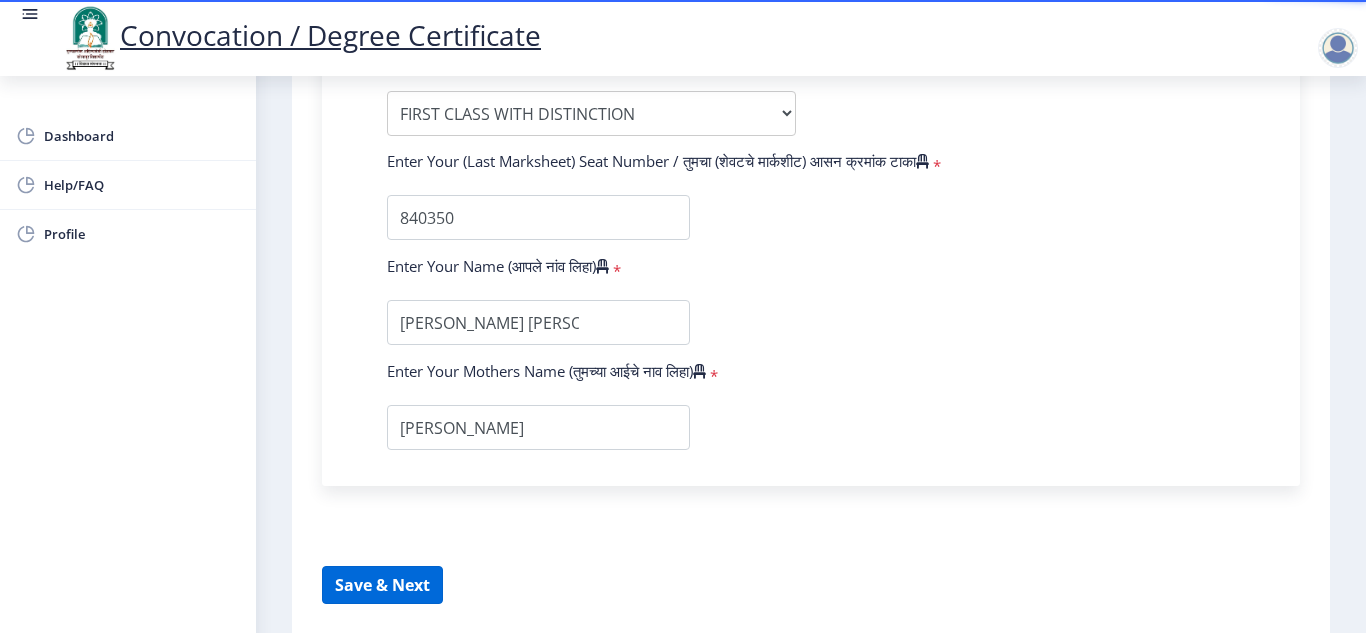 select 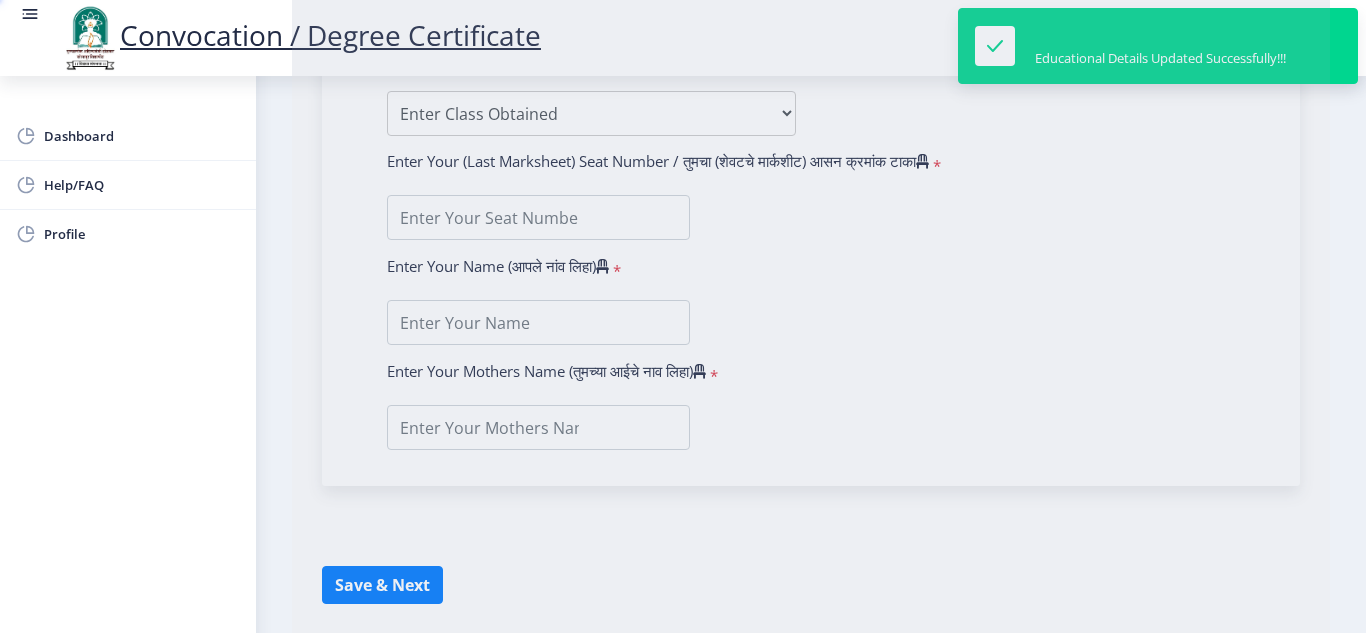 type on "[PERSON_NAME] [PERSON_NAME]" 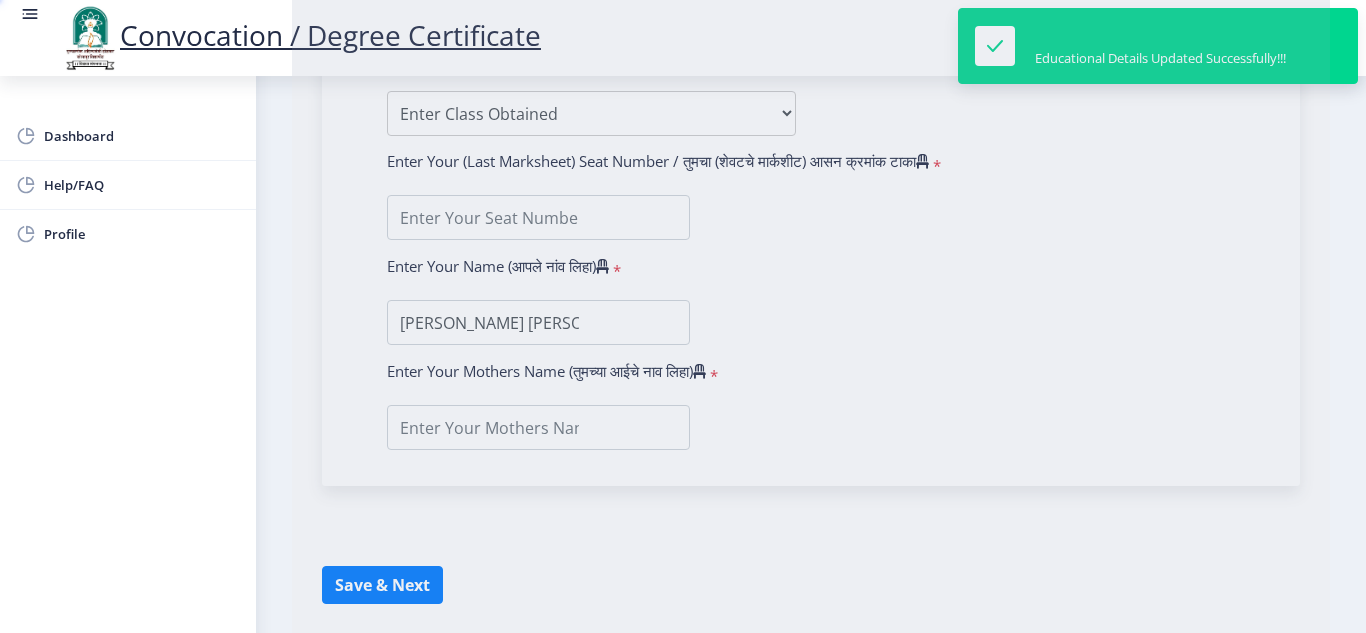 scroll, scrollTop: 0, scrollLeft: 0, axis: both 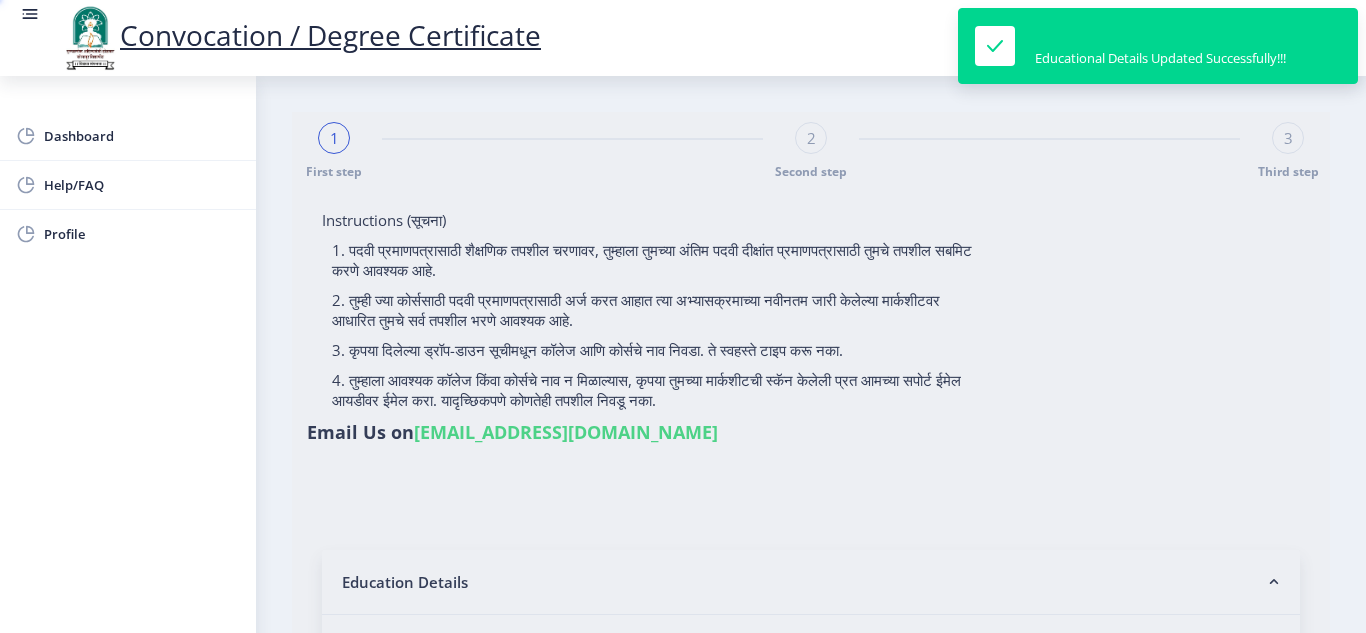 type on "1000006349" 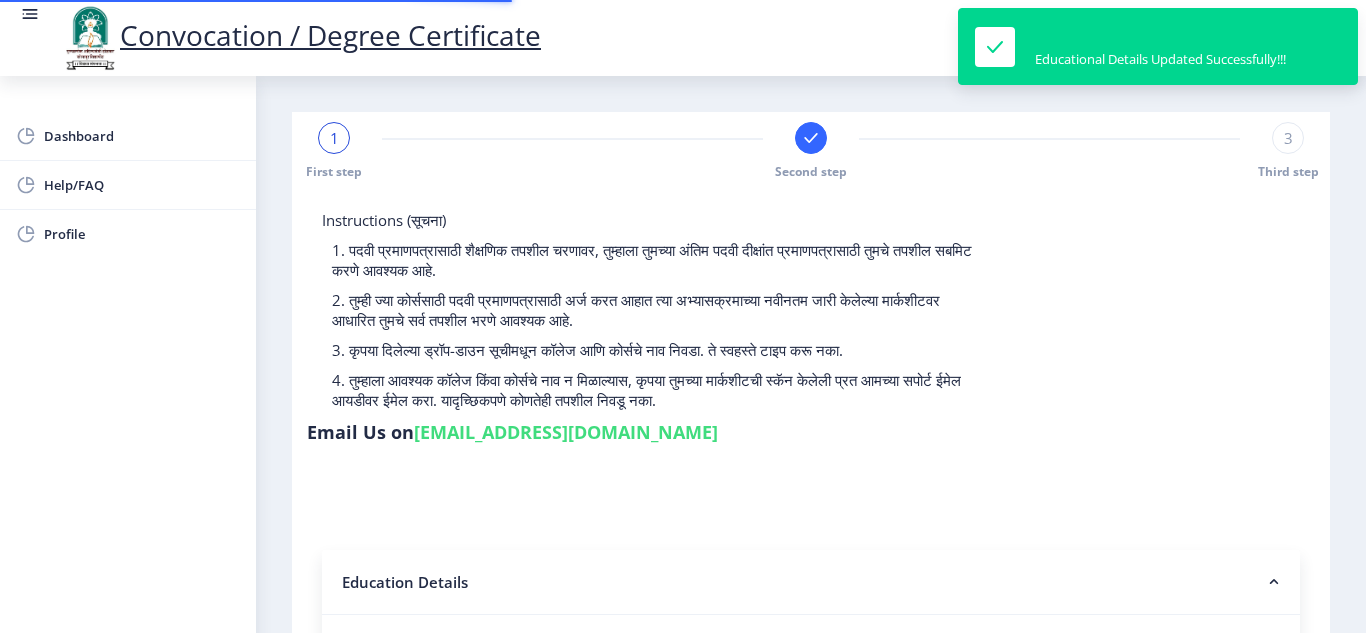 select 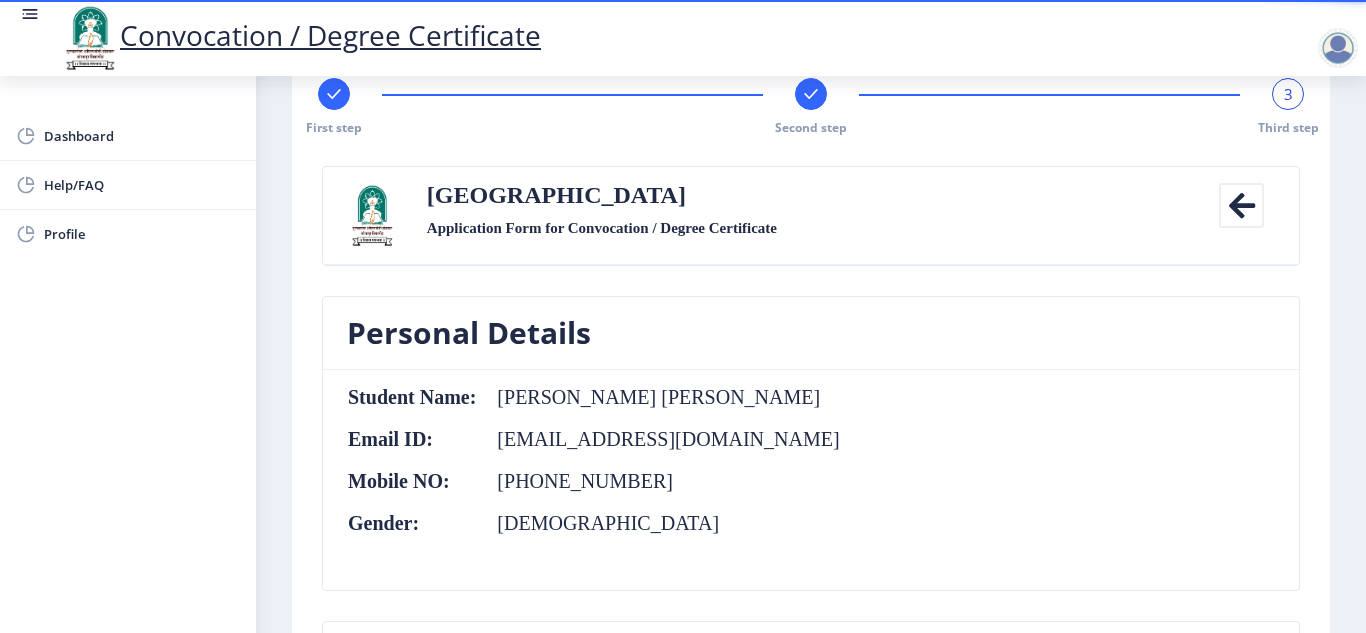 scroll, scrollTop: 0, scrollLeft: 0, axis: both 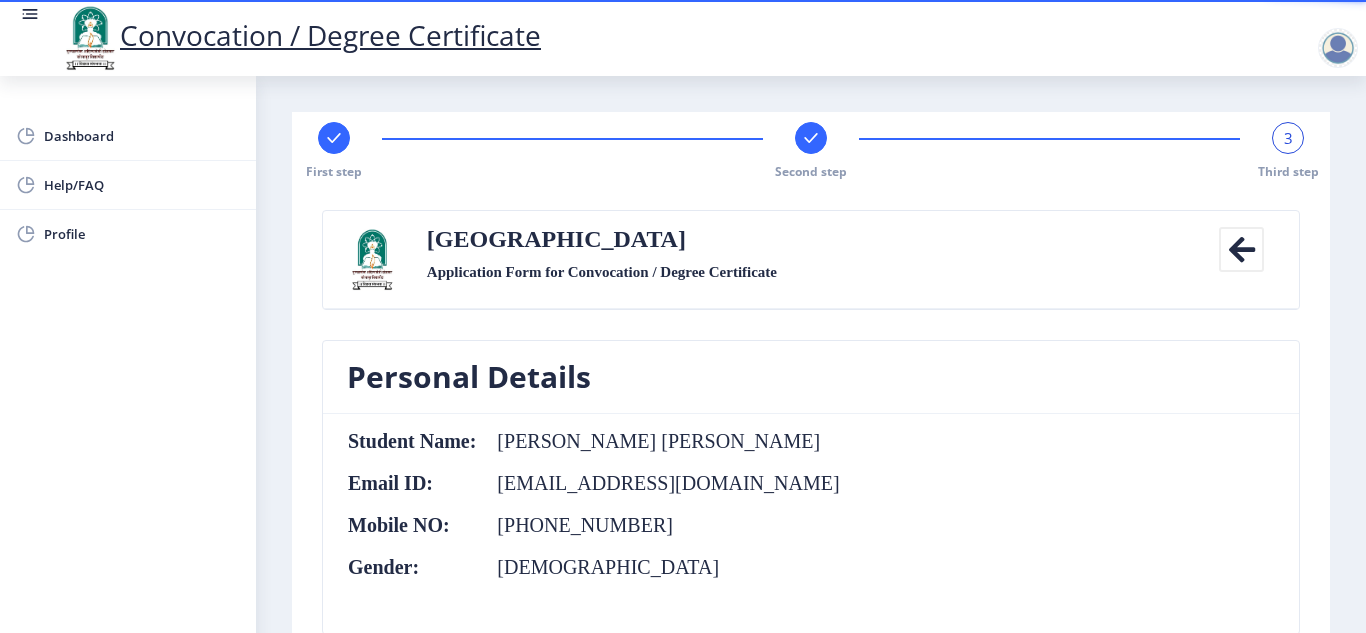 click 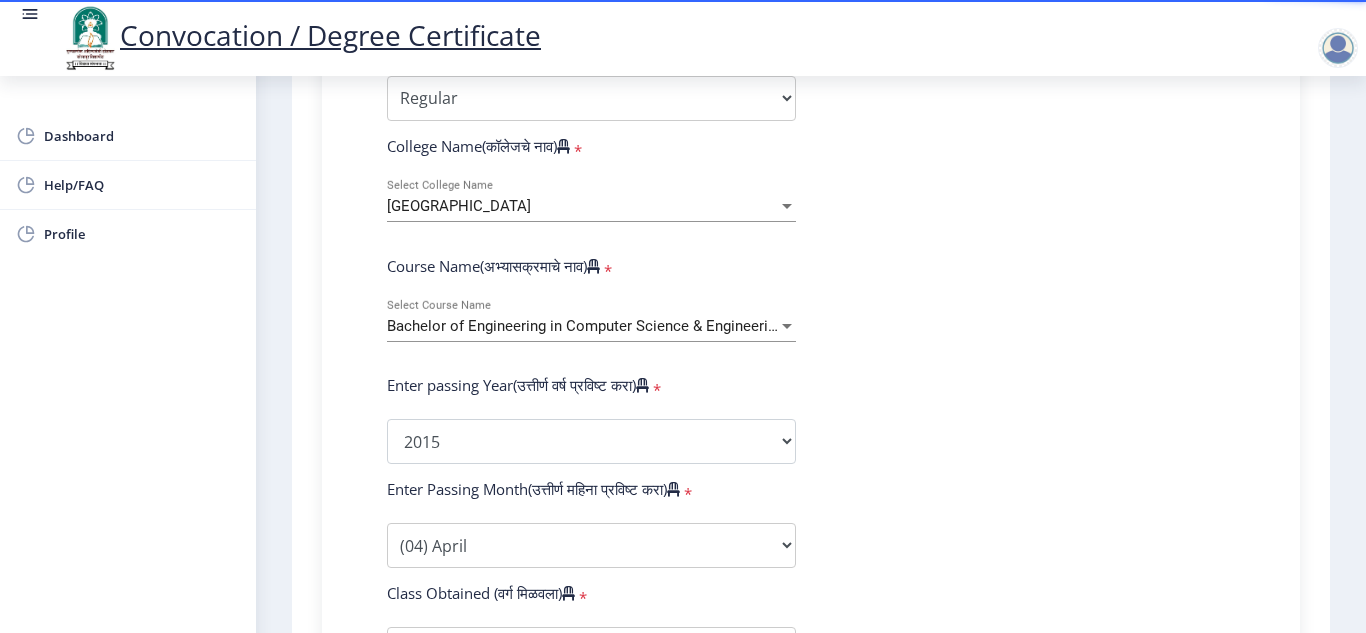 scroll, scrollTop: 709, scrollLeft: 0, axis: vertical 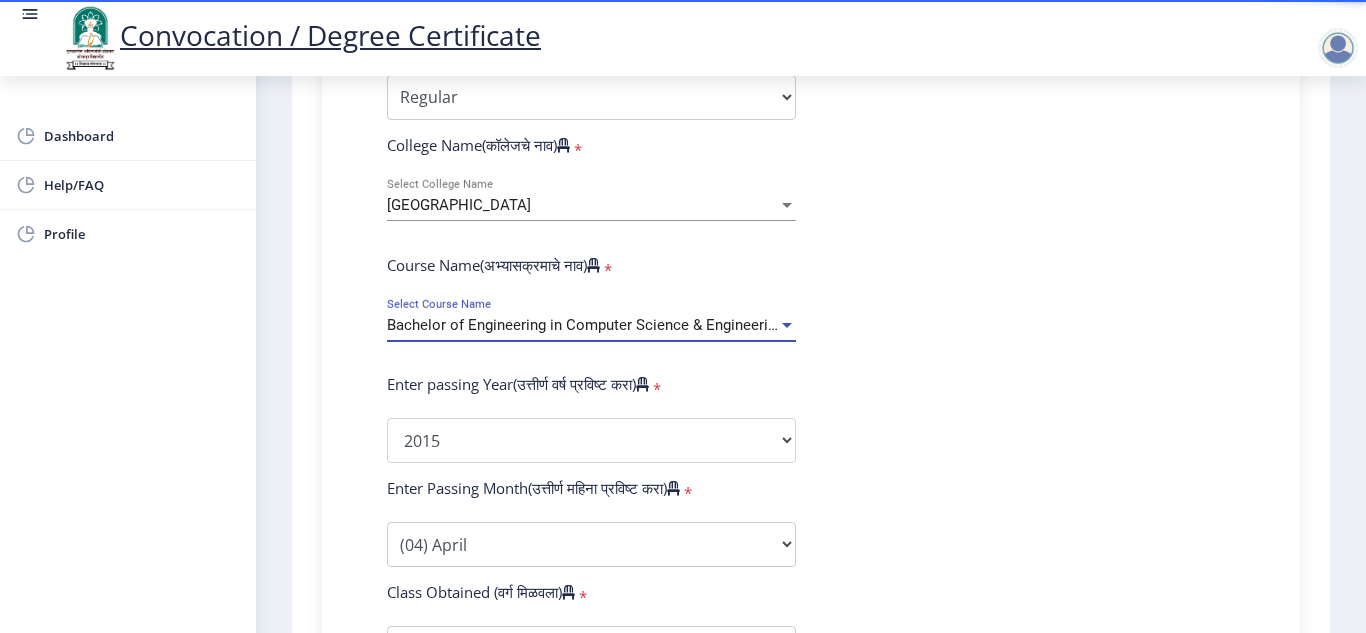 click on "Bachelor of Engineering in Computer Science & Engineering" at bounding box center (585, 325) 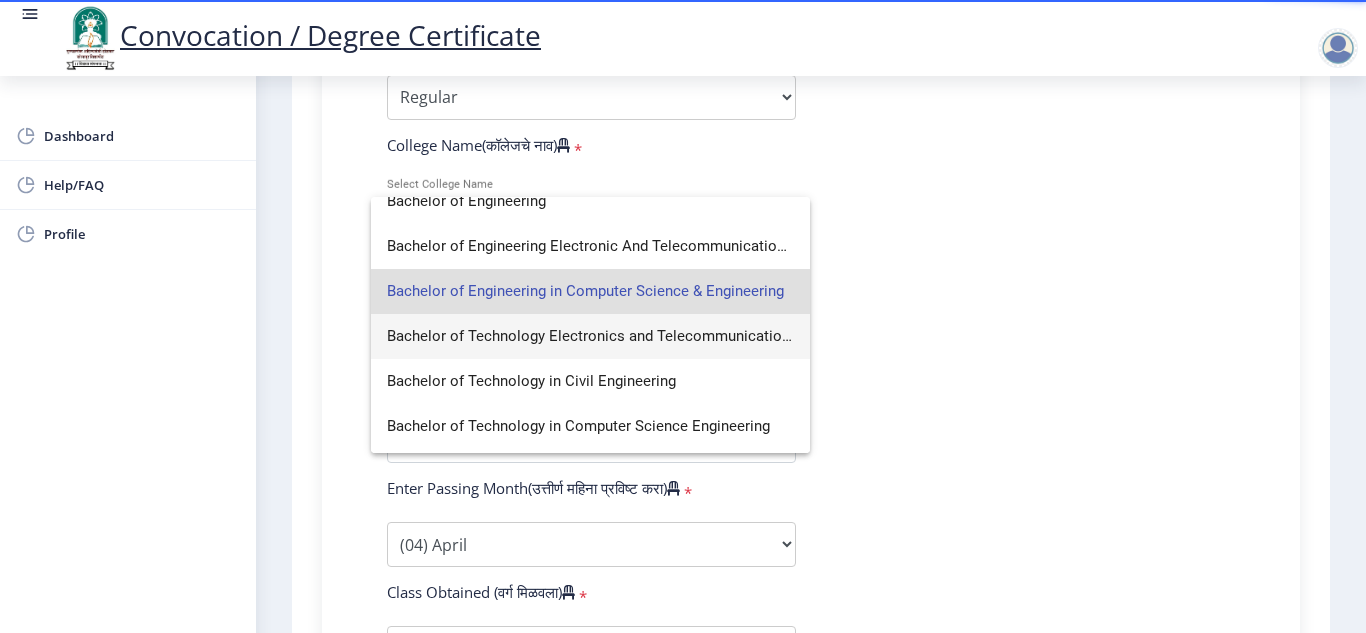 scroll, scrollTop: 0, scrollLeft: 0, axis: both 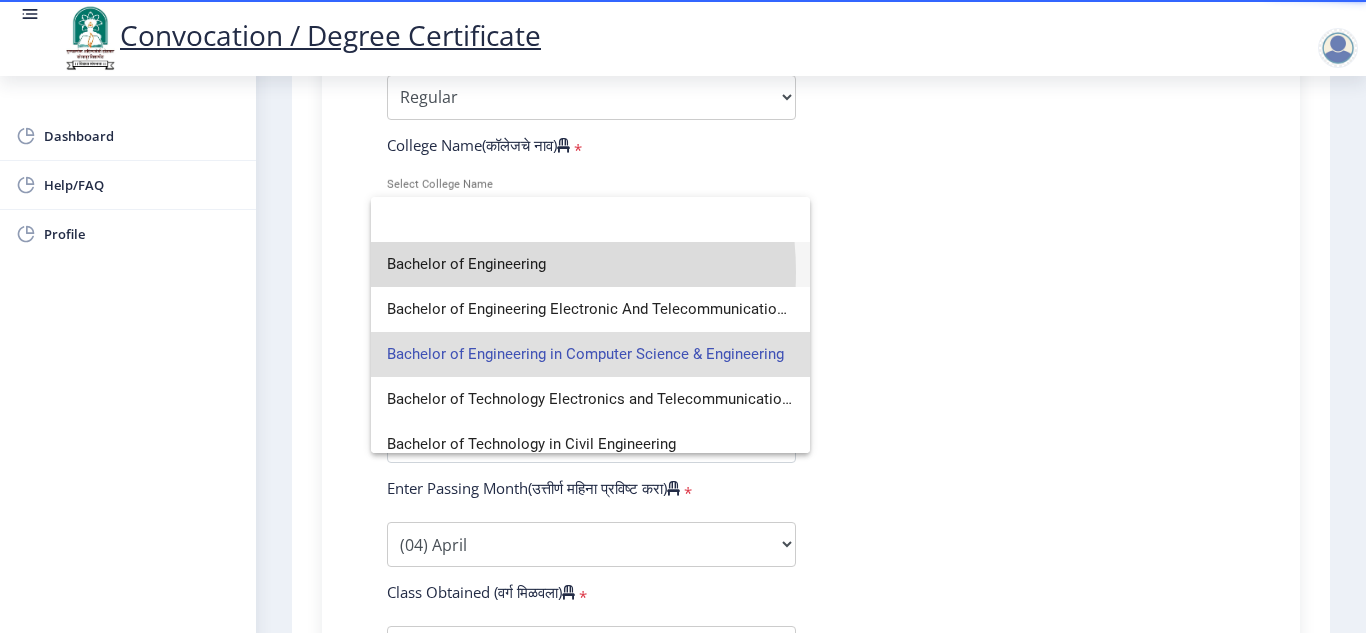 click on "Bachelor of Engineering" at bounding box center [590, 264] 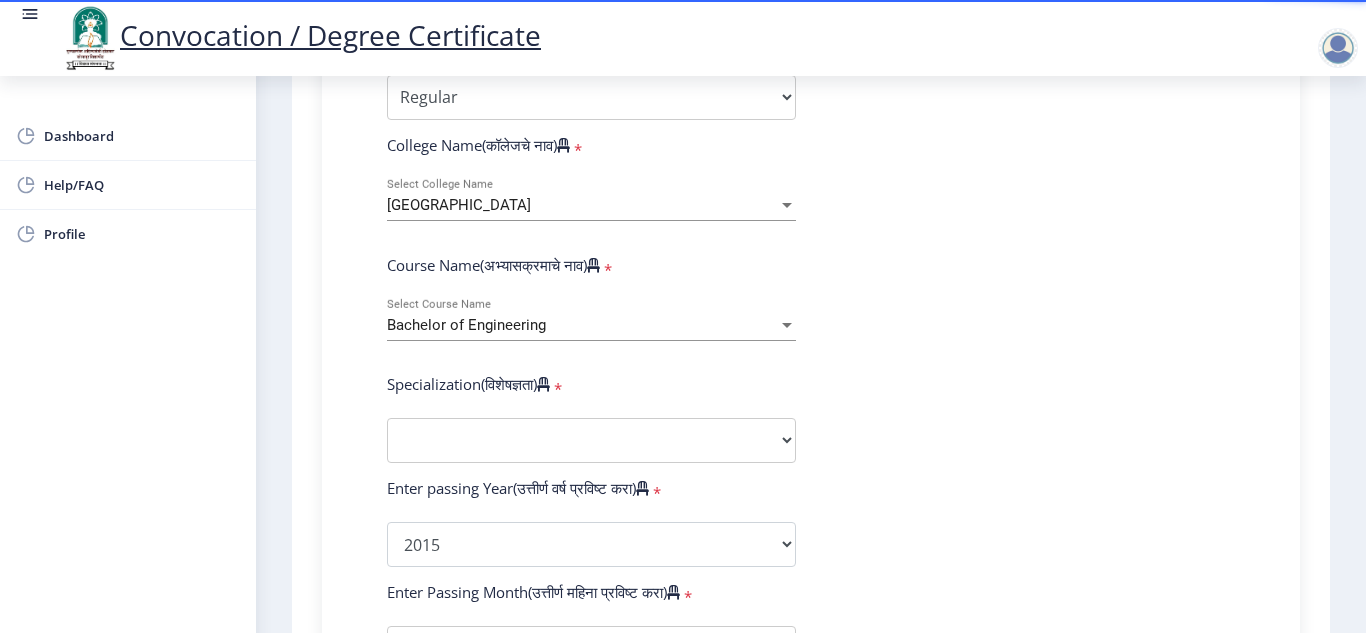 click on "Enter Your PRN Number (तुमचा पीआरएन (कायम नोंदणी क्रमांक) एंटर करा)   * Student Type (विद्यार्थी प्रकार)    * Select Student Type Regular External College Name(कॉलेजचे नाव)   * Walchand Institute of Technology Select College Name Course Name(अभ्यासक्रमाचे नाव)   * Bachelor of Engineering Select Course Name  Specialization(विशेषज्ञता)   * Specialization Bio-Medical Engineering Civil Engineering Computer Science & Engineering Electrical & Electronics Engineering Electrical Engineering Electronics & Telecommunication Engineering Electronics Engineering Information Technology Mechanical Engineering Other Enter passing Year(उत्तीर्ण वर्ष प्रविष्ट करा)   *  2025   2024   2023   2022   2021   2020   2019   2018   2017   2016   2015   2014   2013   2012   2011   2010   2009   2008   2007" 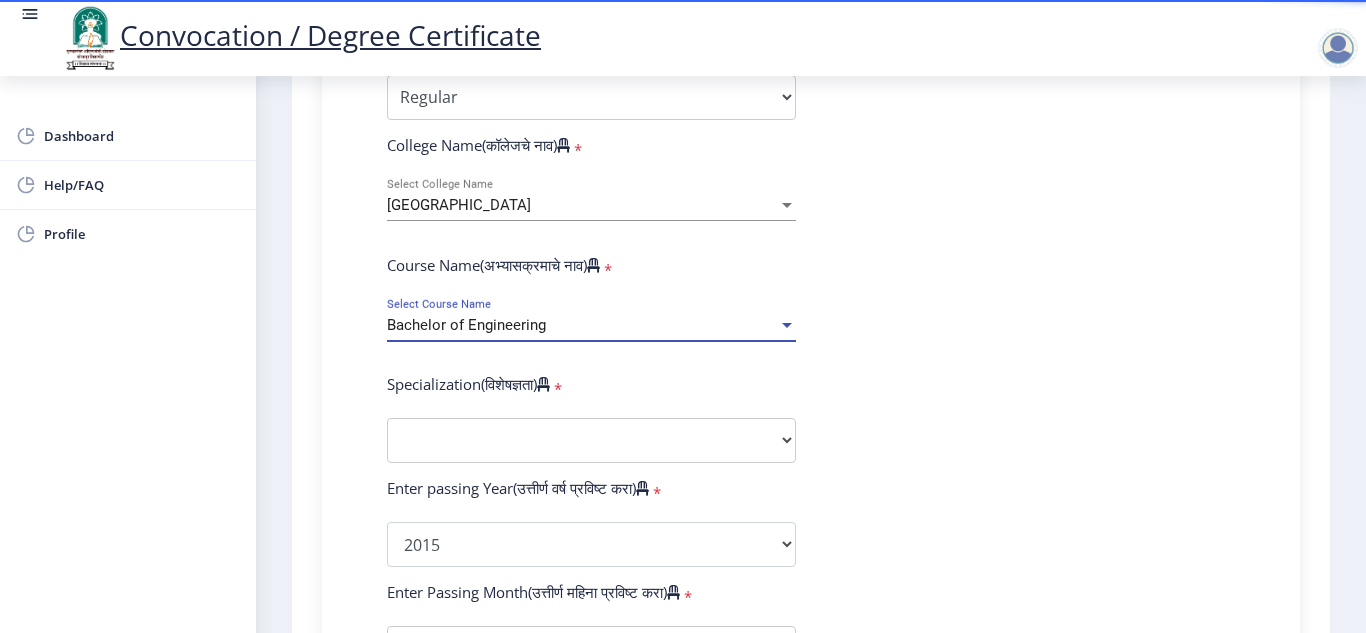 click on "Bachelor of Engineering" at bounding box center (582, 325) 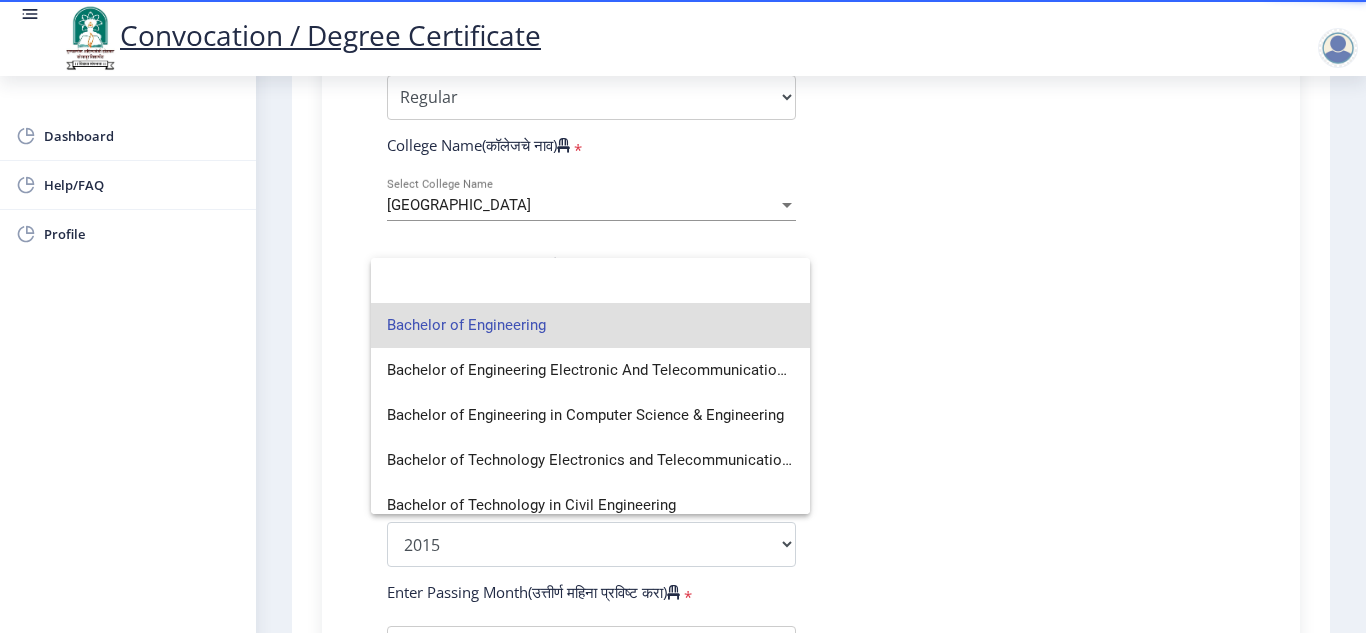 click on "Bachelor of Engineering" at bounding box center (590, 325) 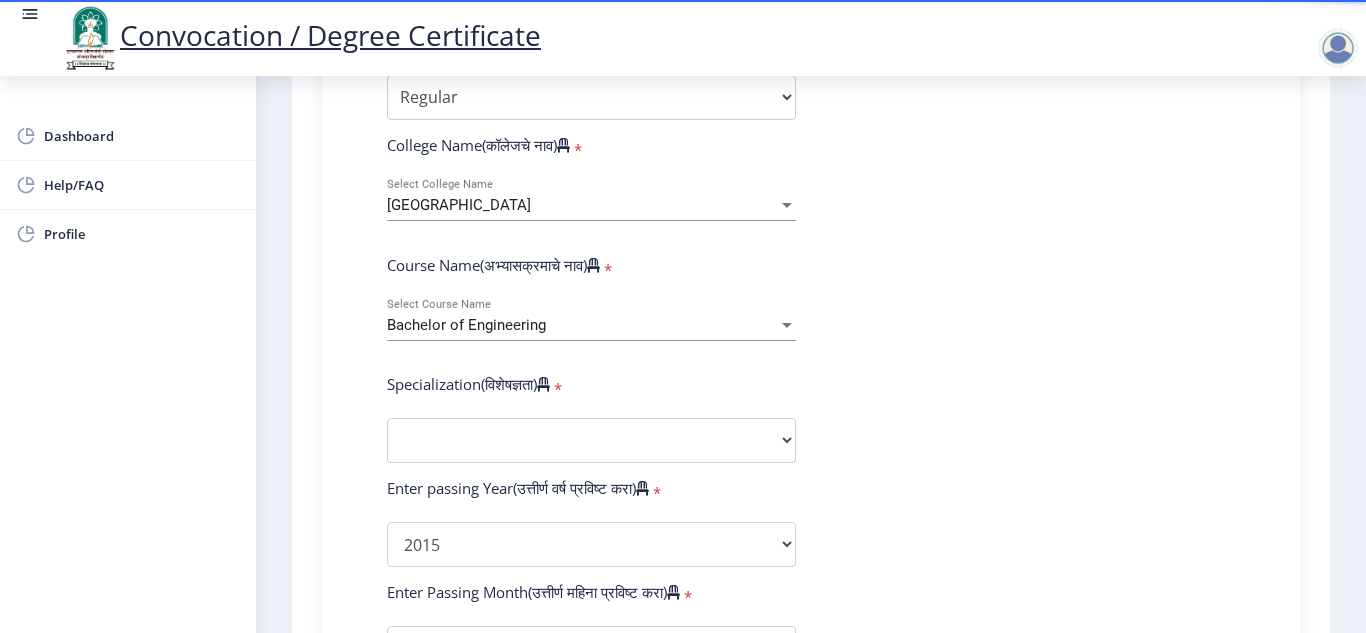 scroll, scrollTop: 837, scrollLeft: 0, axis: vertical 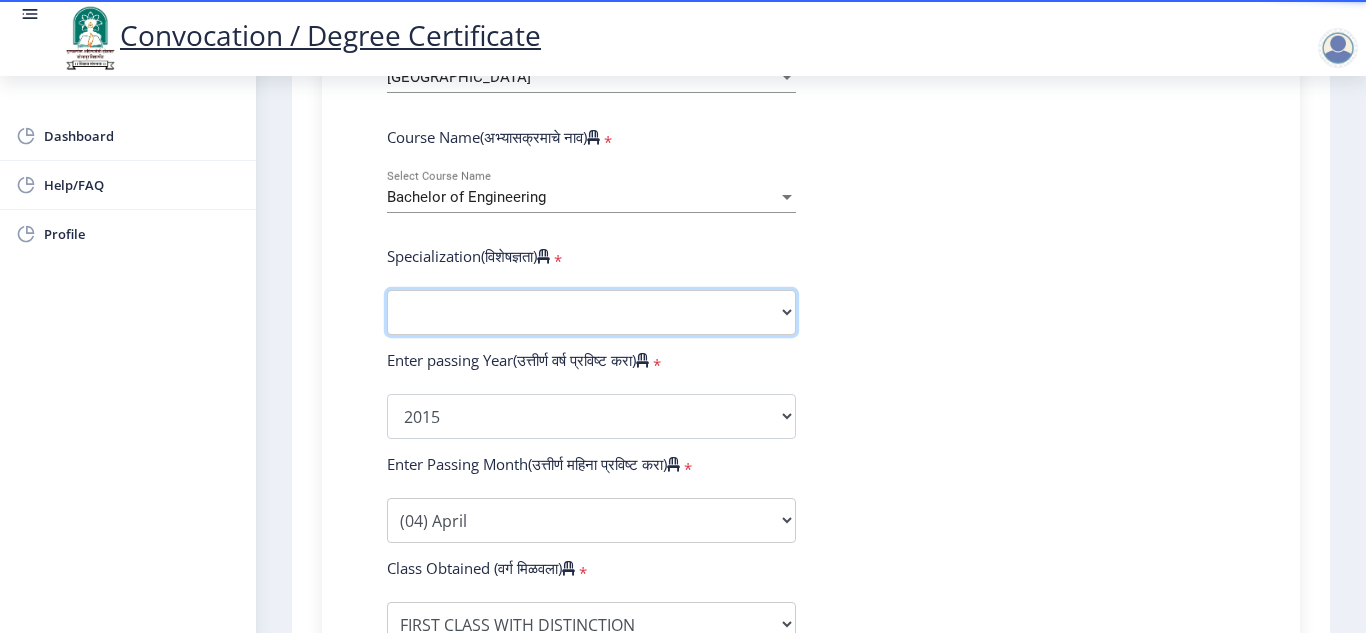 click on "Specialization Bio-Medical Engineering Civil Engineering Computer Science & Engineering Electrical & Electronics Engineering Electrical Engineering Electronics & Telecommunication Engineering Electronics Engineering Information Technology Mechanical Engineering Other" at bounding box center (591, 312) 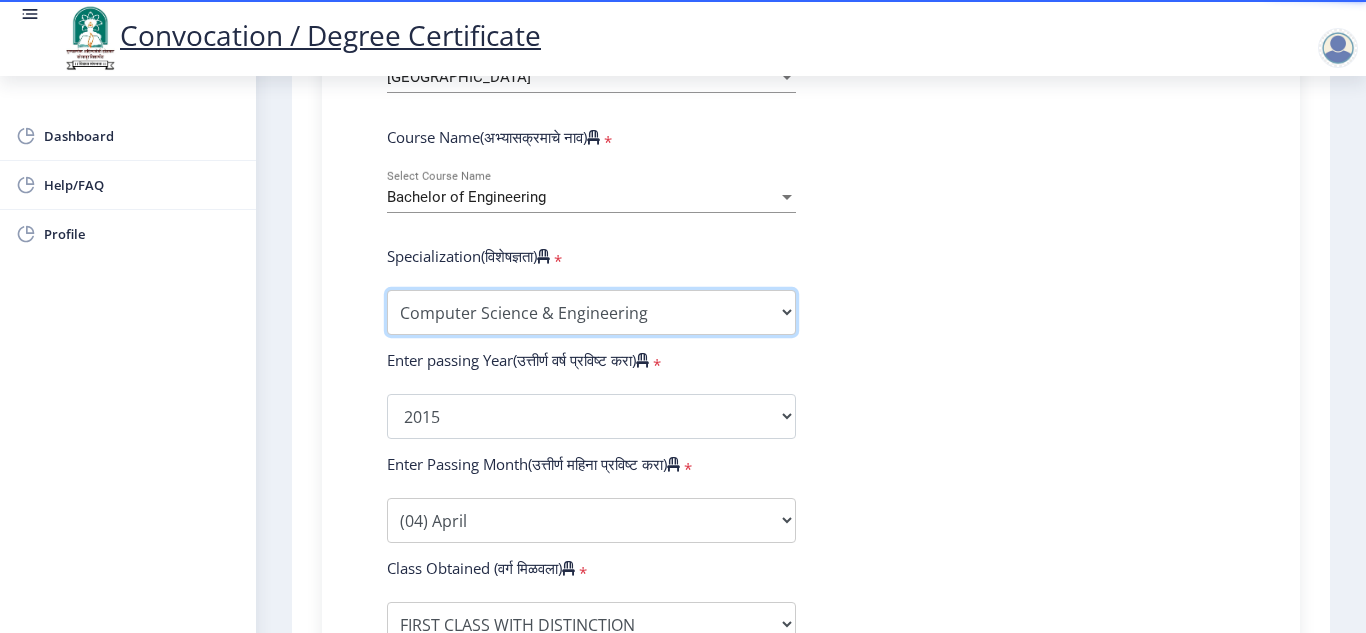 click on "Specialization Bio-Medical Engineering Civil Engineering Computer Science & Engineering Electrical & Electronics Engineering Electrical Engineering Electronics & Telecommunication Engineering Electronics Engineering Information Technology Mechanical Engineering Other" at bounding box center (591, 312) 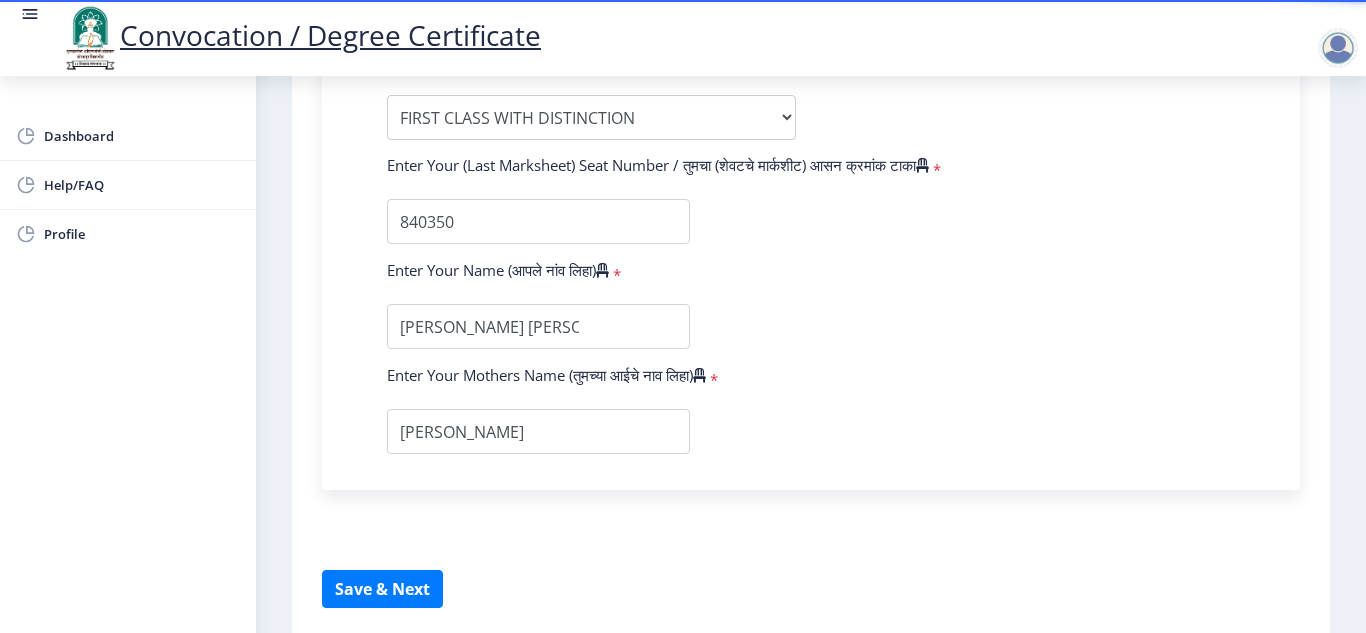 scroll, scrollTop: 1422, scrollLeft: 0, axis: vertical 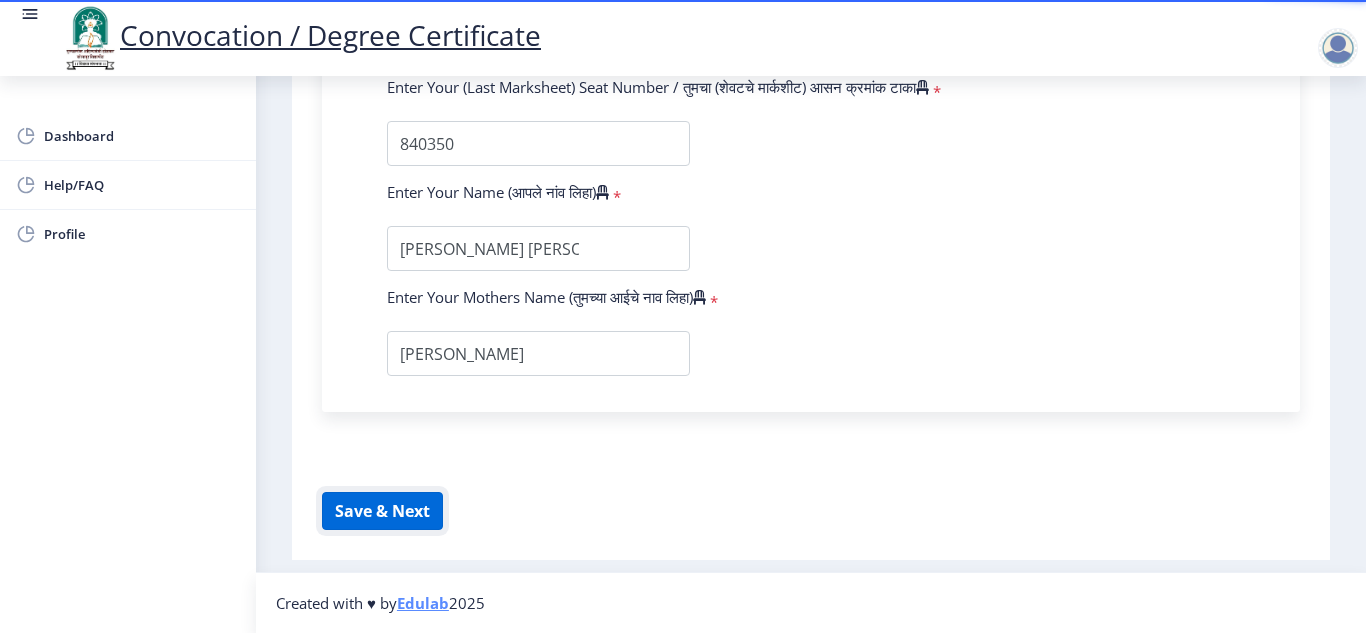 click on "Save & Next" 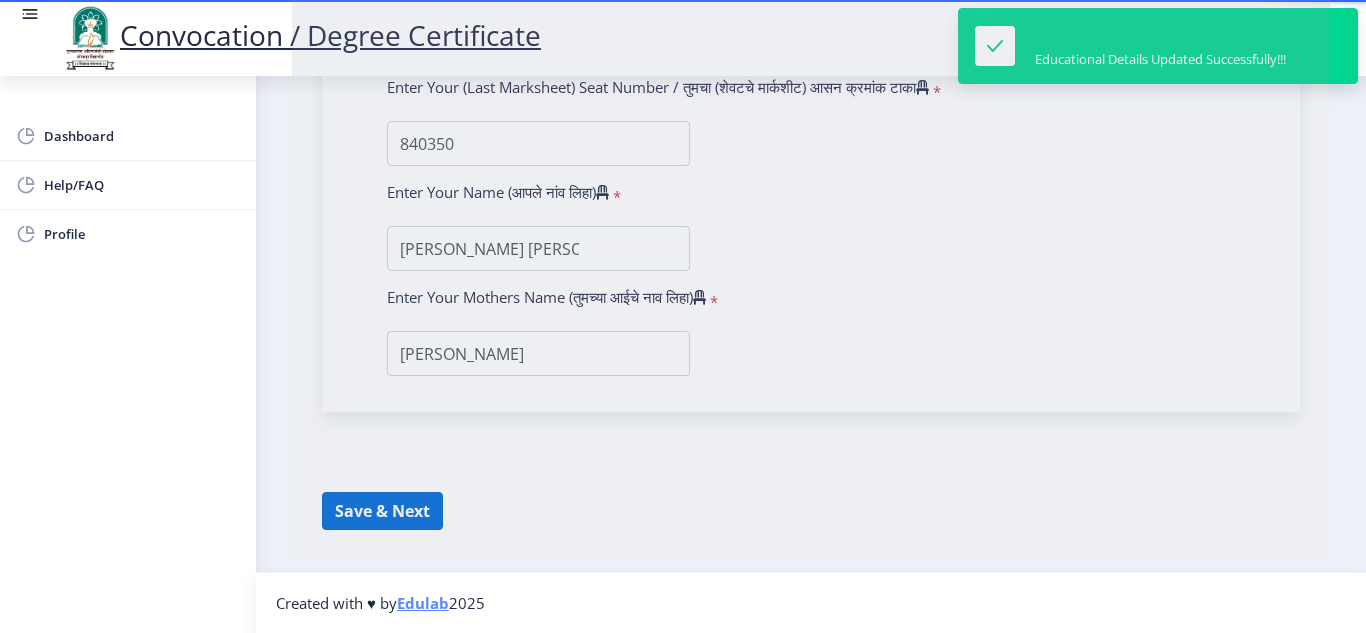 select on "Regular" 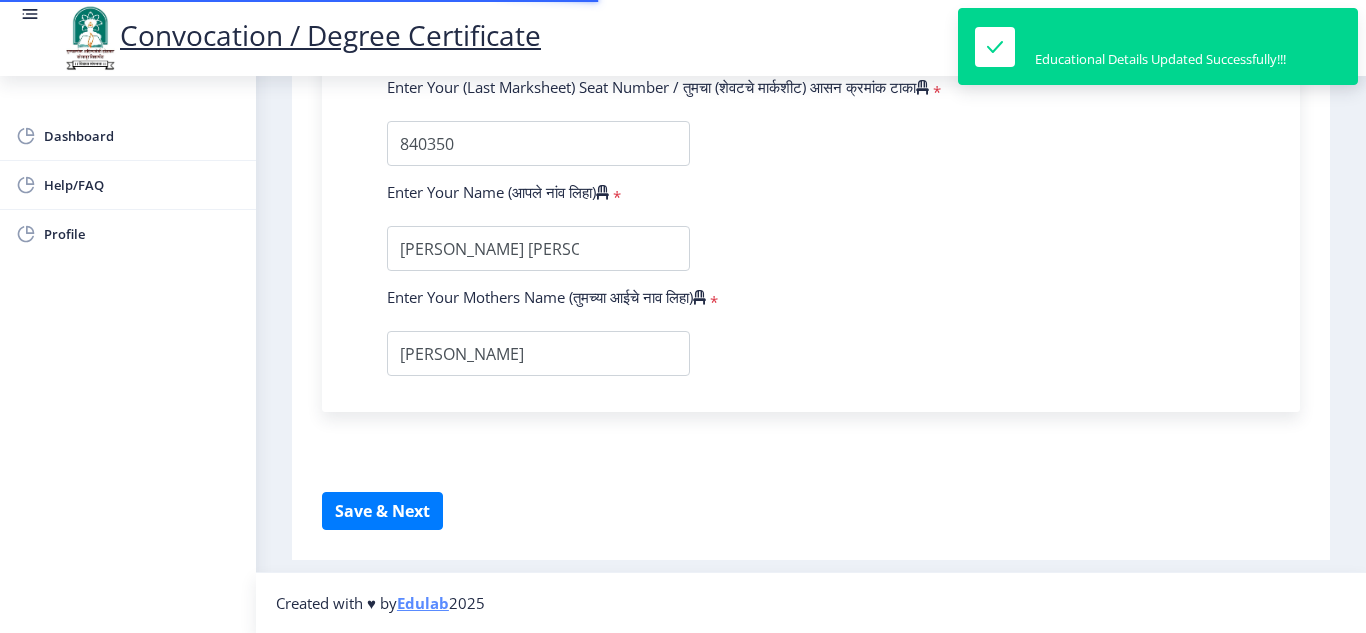 scroll, scrollTop: 0, scrollLeft: 0, axis: both 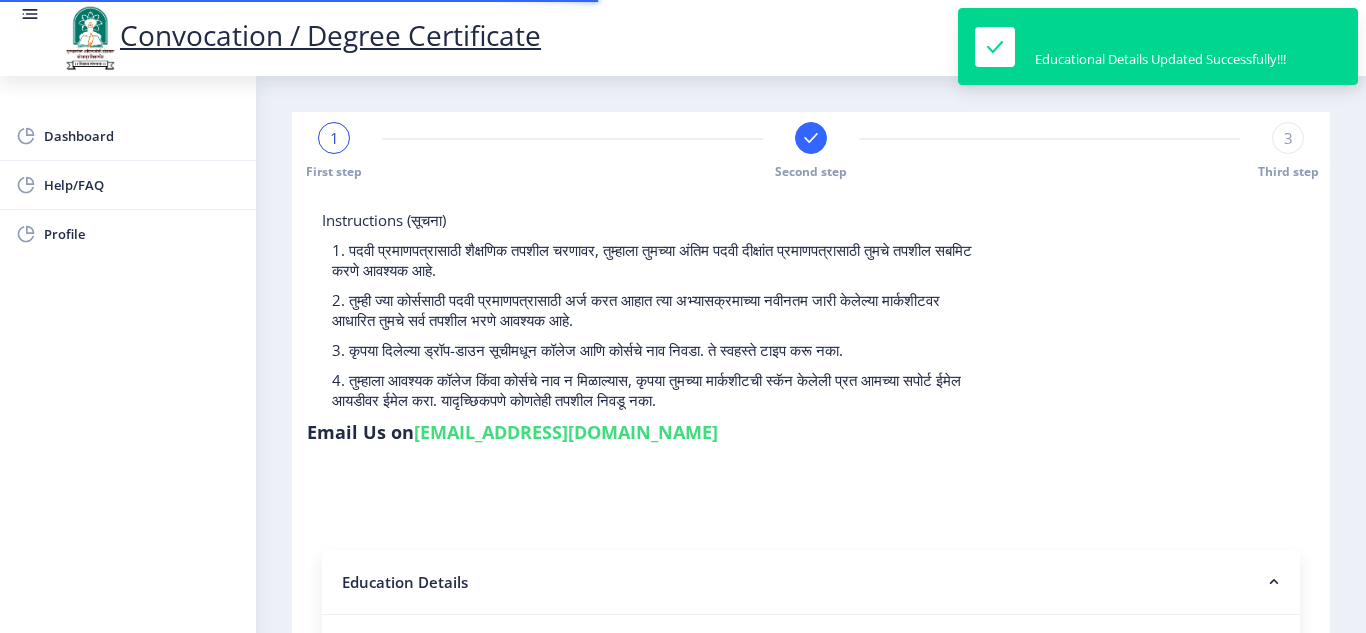 select 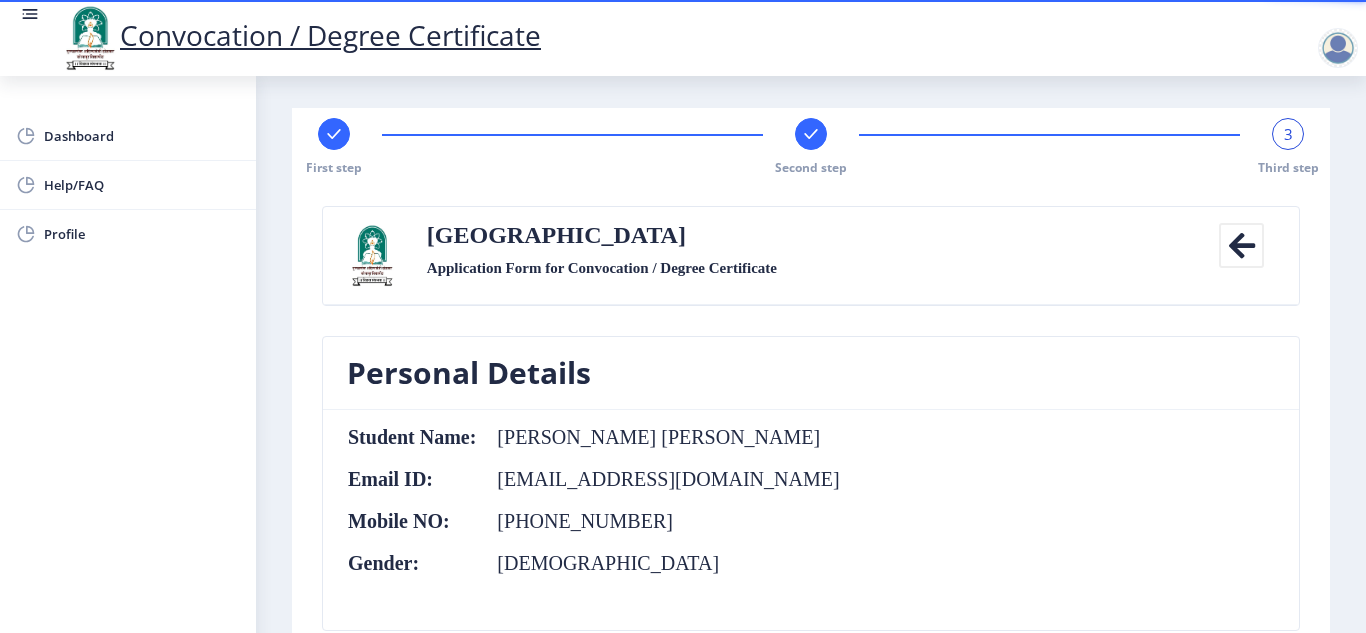 scroll, scrollTop: 0, scrollLeft: 0, axis: both 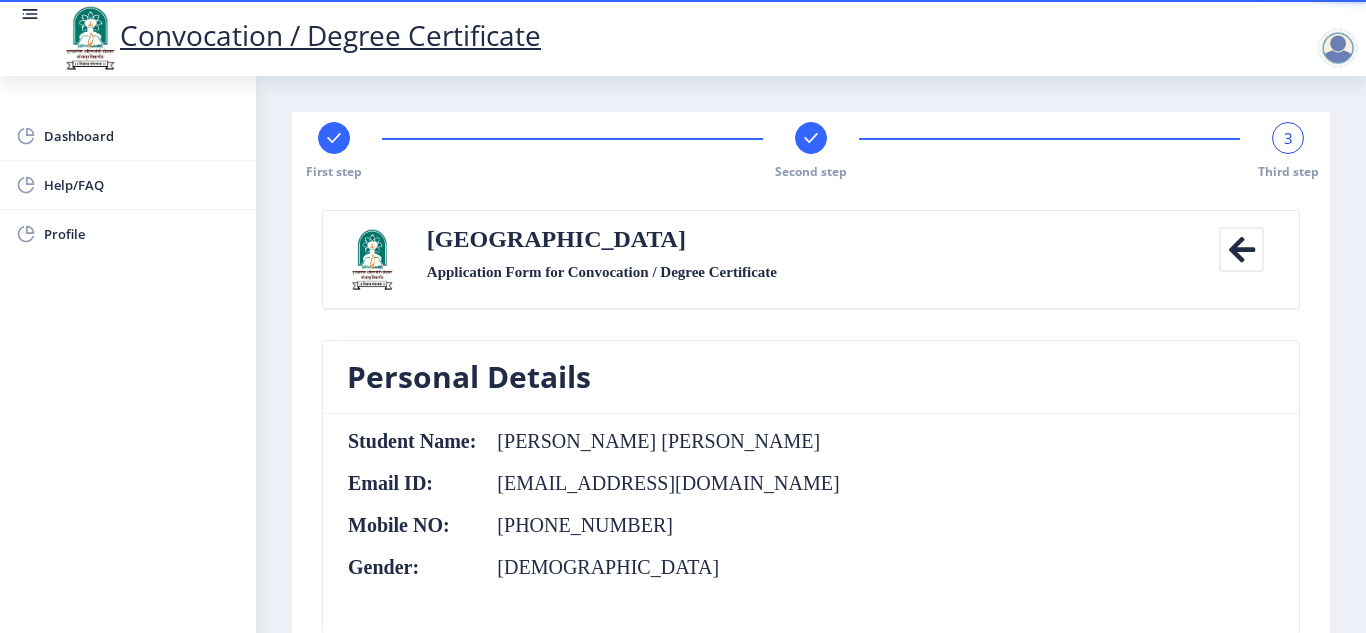 click 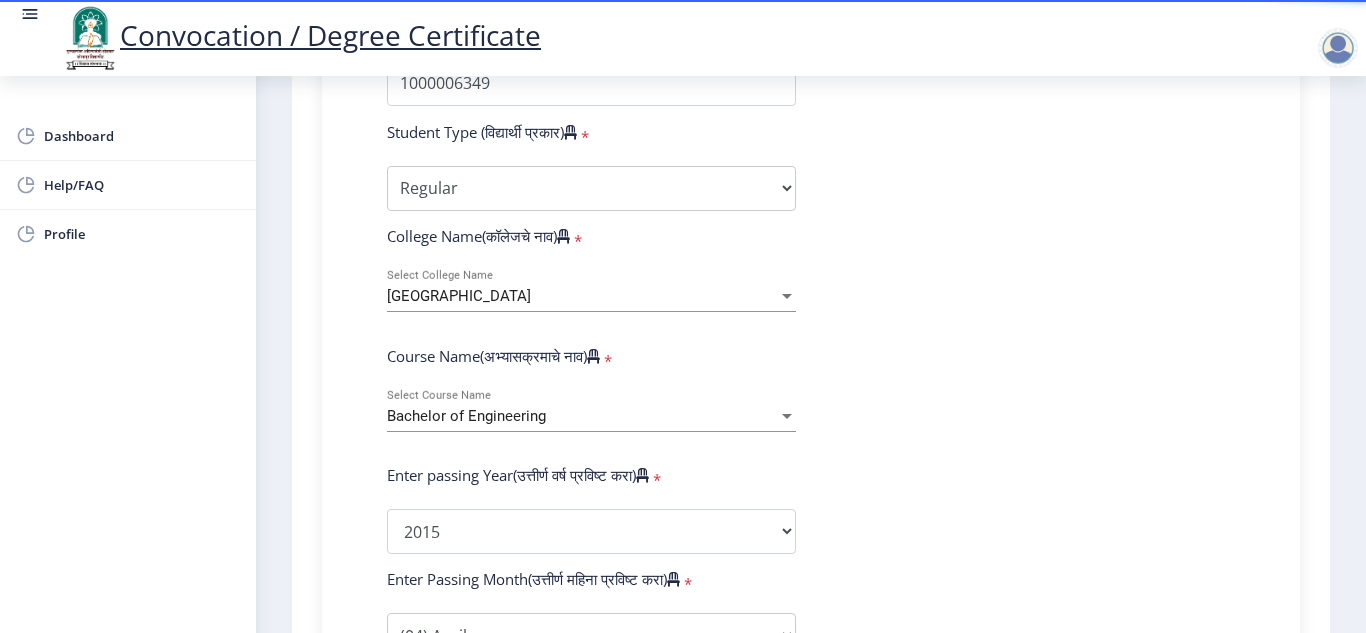 scroll, scrollTop: 707, scrollLeft: 0, axis: vertical 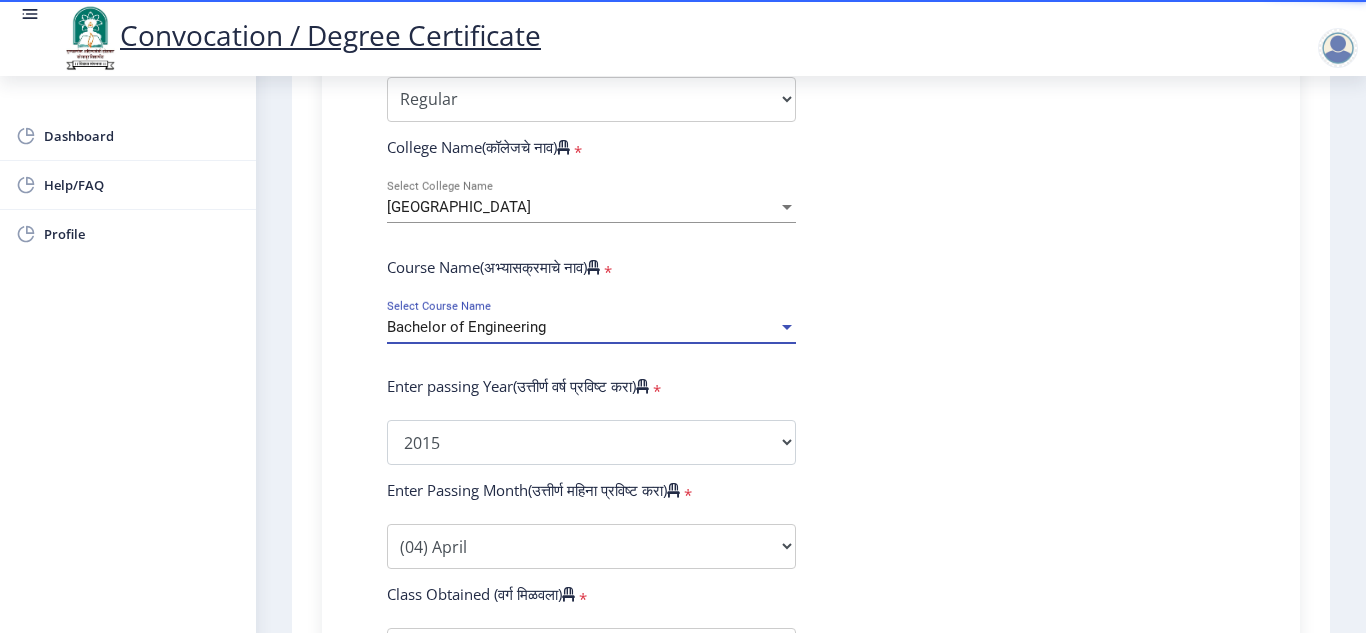 click on "Bachelor of Engineering" at bounding box center [582, 327] 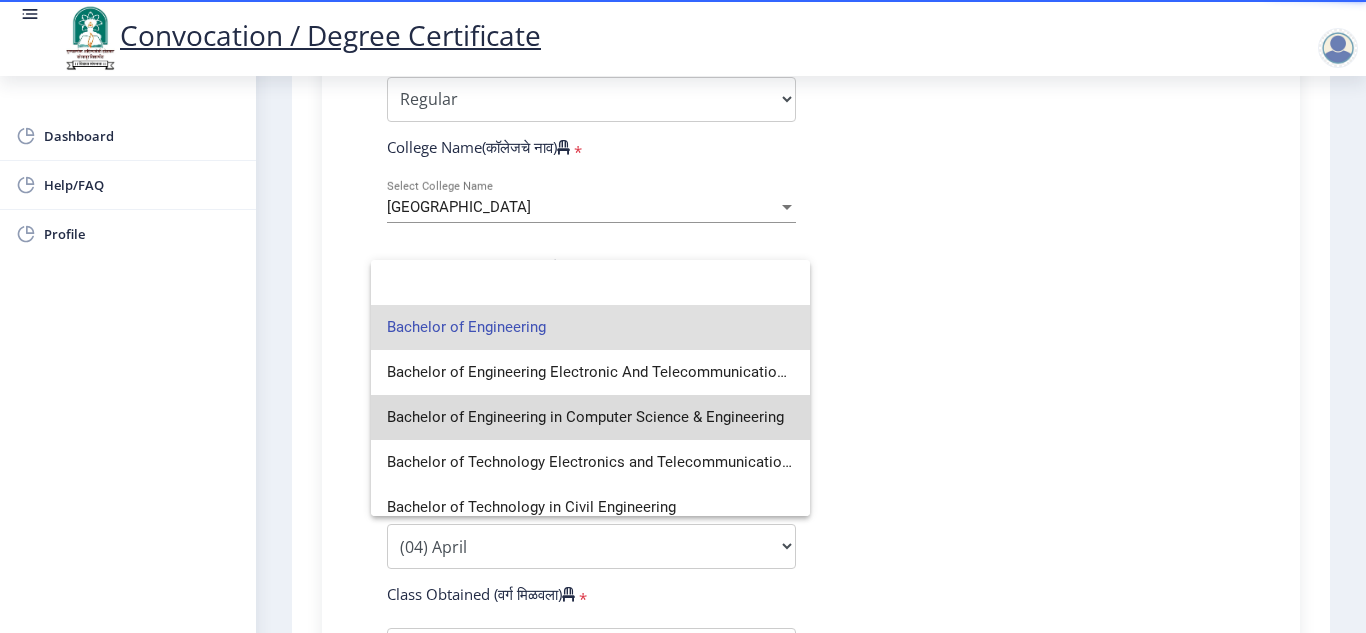 click on "Bachelor of Engineering in Computer Science & Engineering" at bounding box center [590, 417] 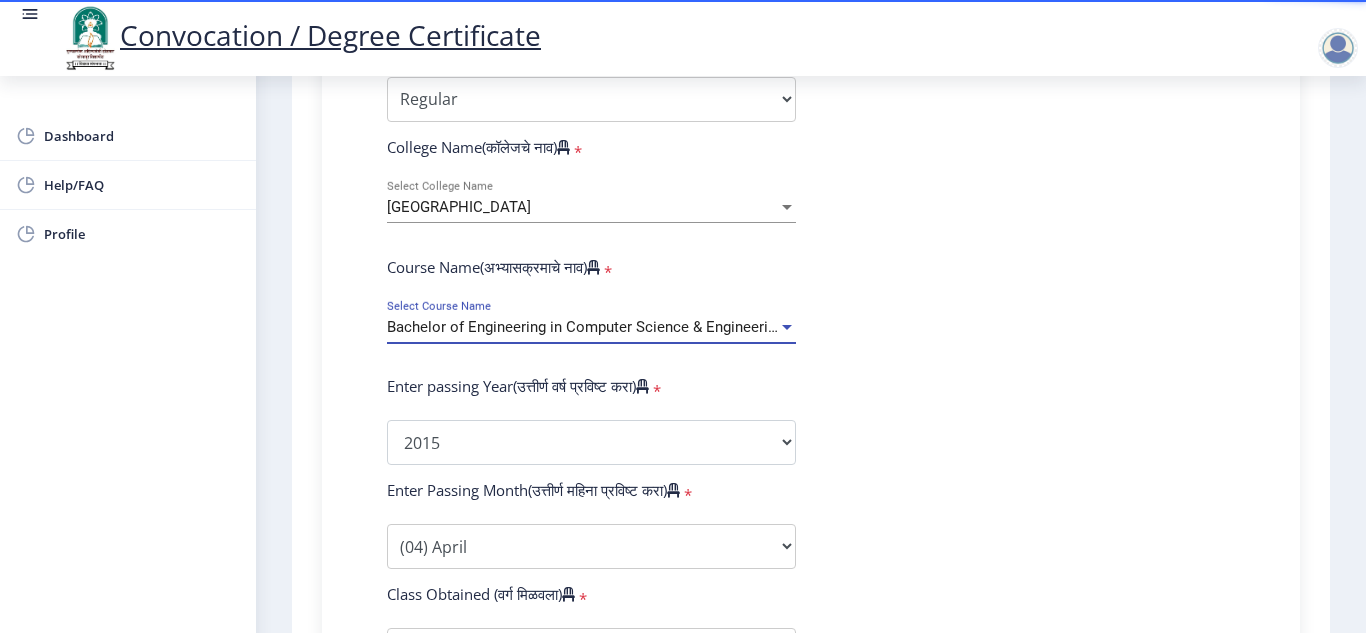 click on "Bachelor of Engineering in Computer Science & Engineering" at bounding box center (585, 327) 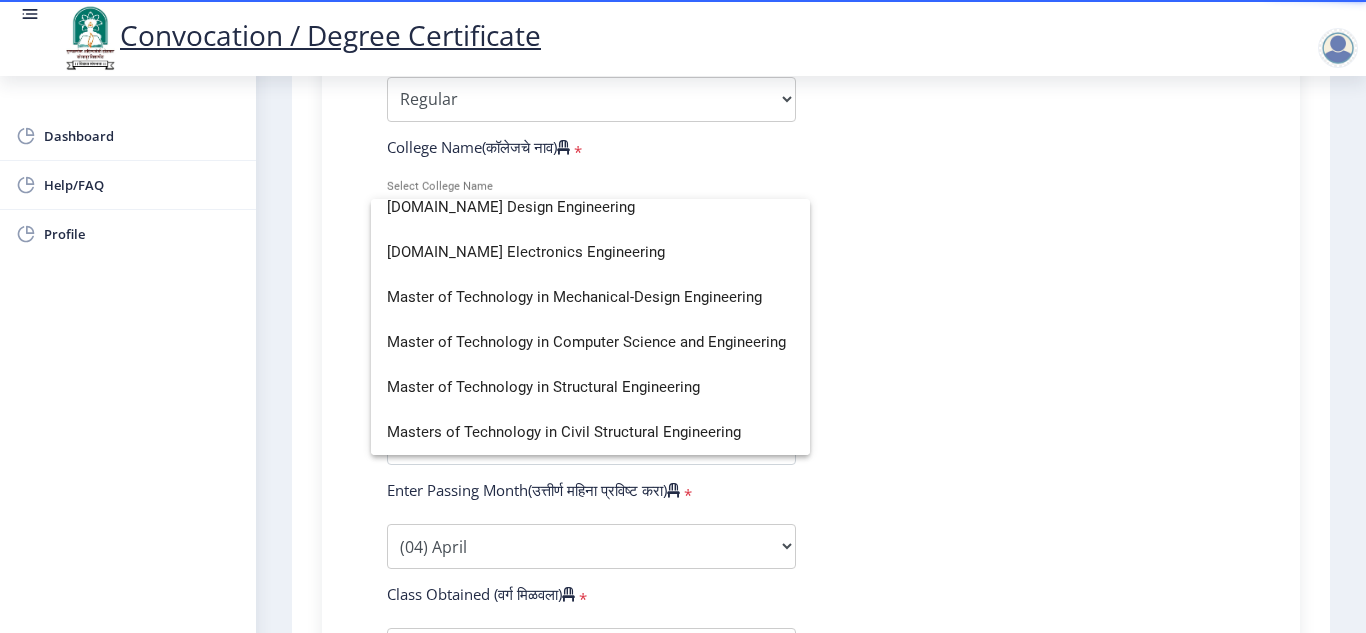 scroll, scrollTop: 0, scrollLeft: 0, axis: both 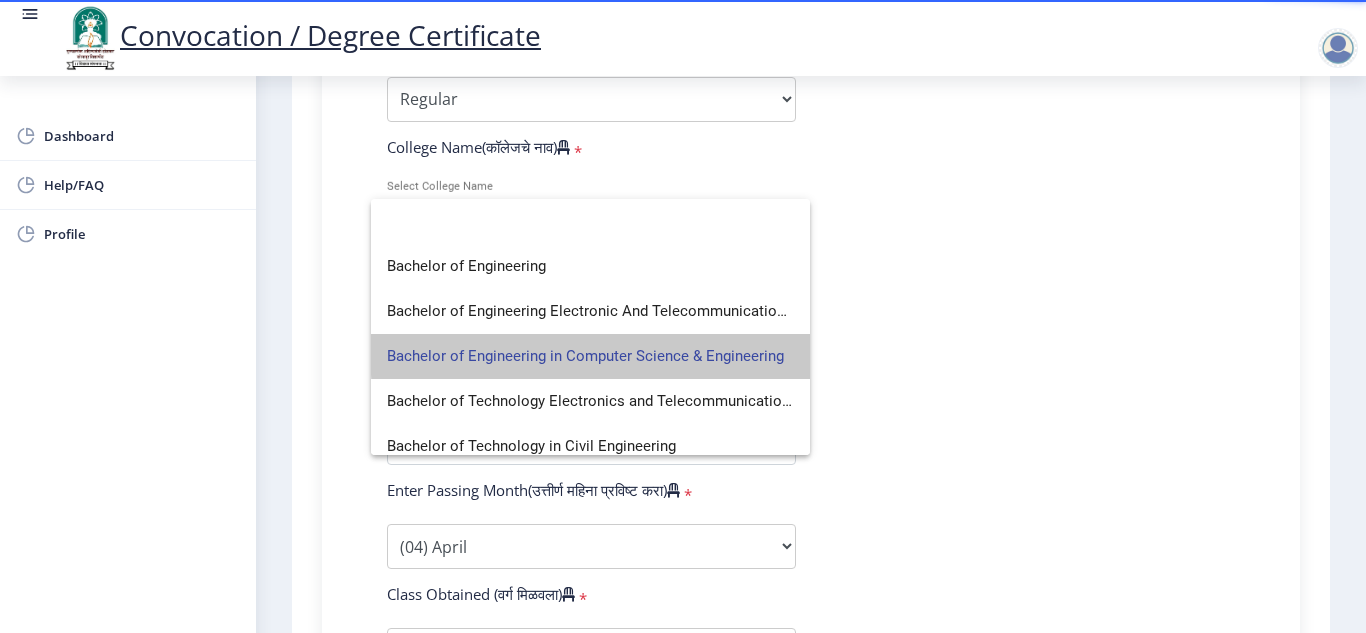 click on "Bachelor of Engineering in Computer Science & Engineering" at bounding box center [590, 356] 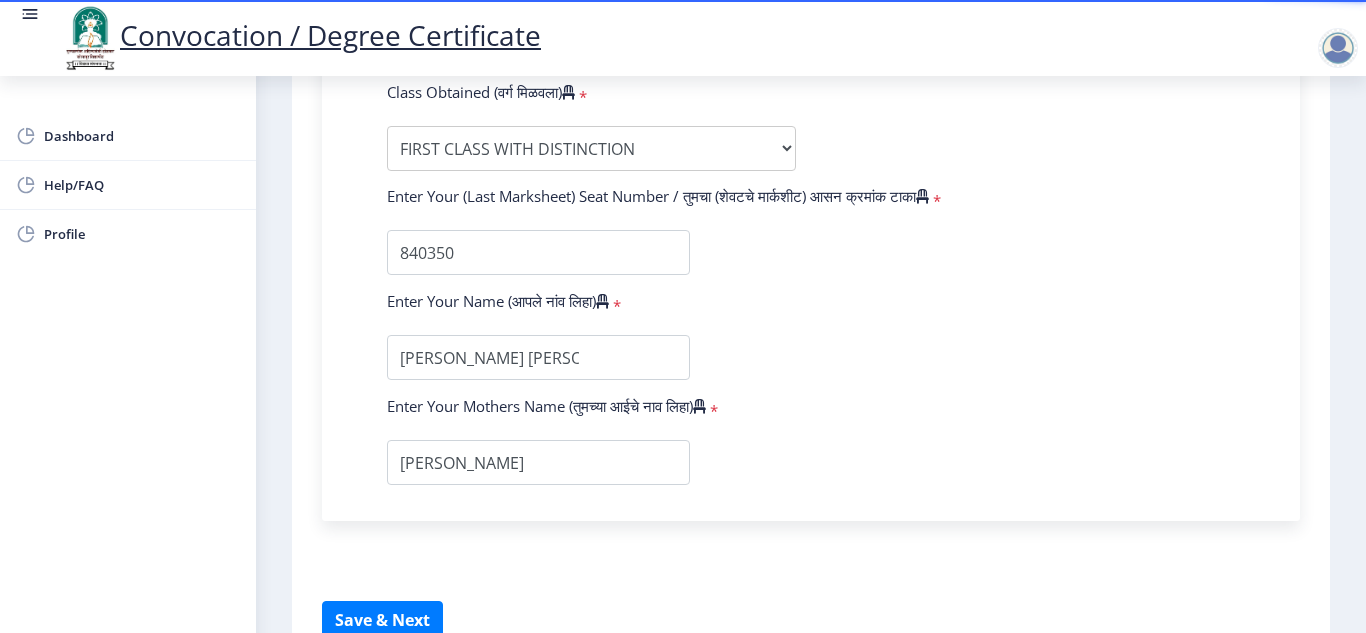 scroll, scrollTop: 1318, scrollLeft: 0, axis: vertical 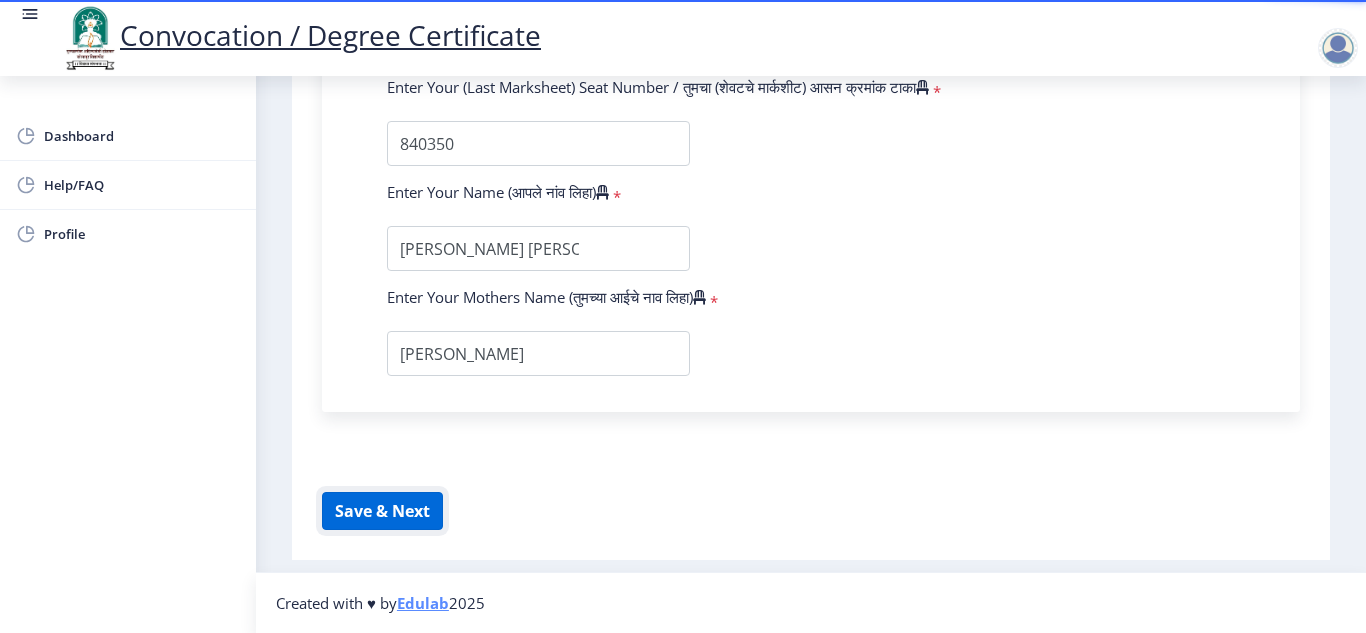click on "Save & Next" 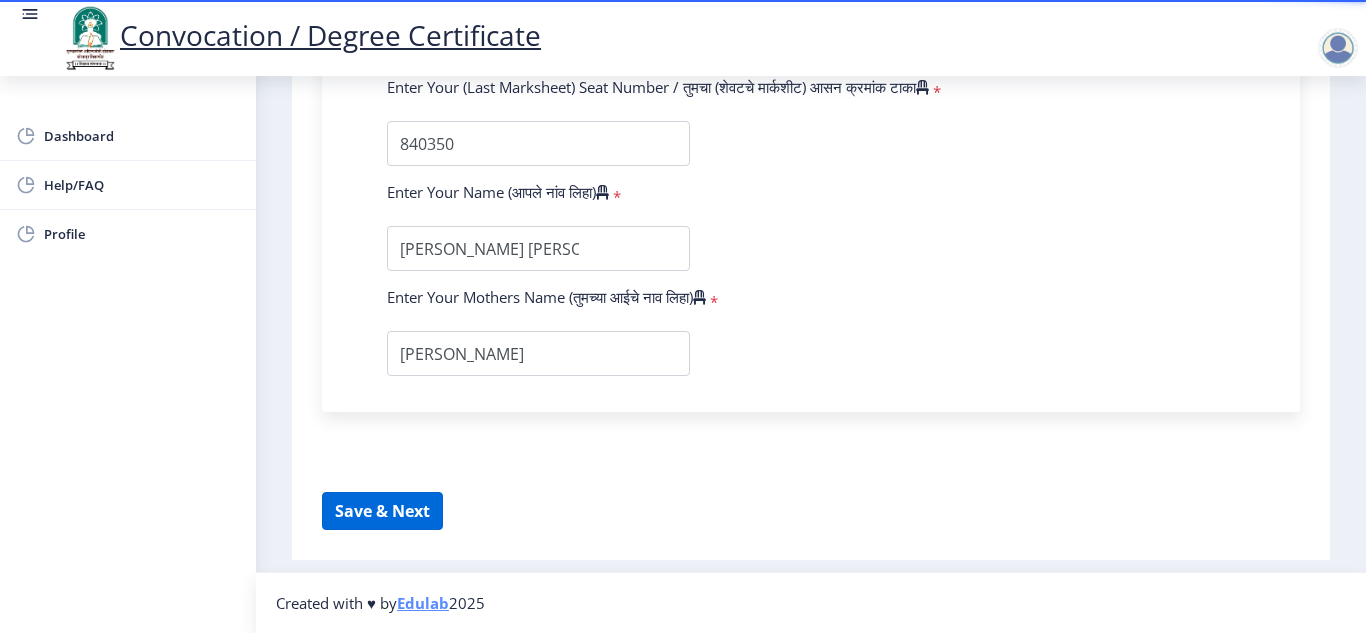 select 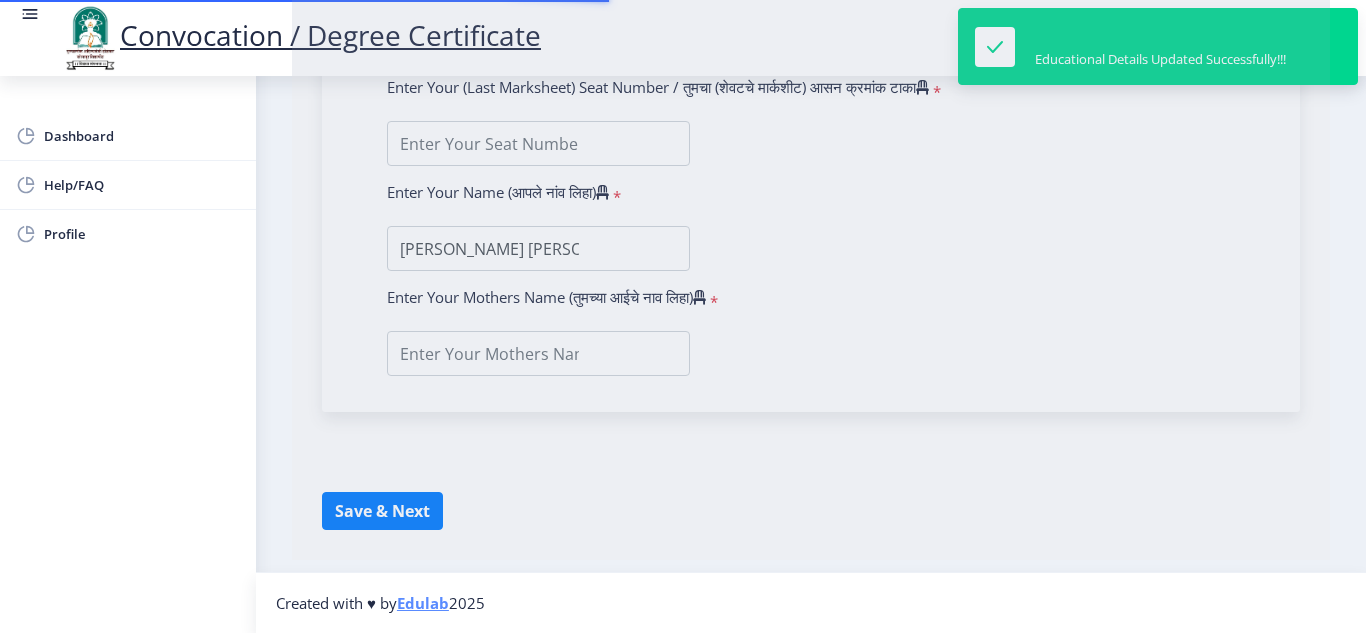 scroll, scrollTop: 0, scrollLeft: 0, axis: both 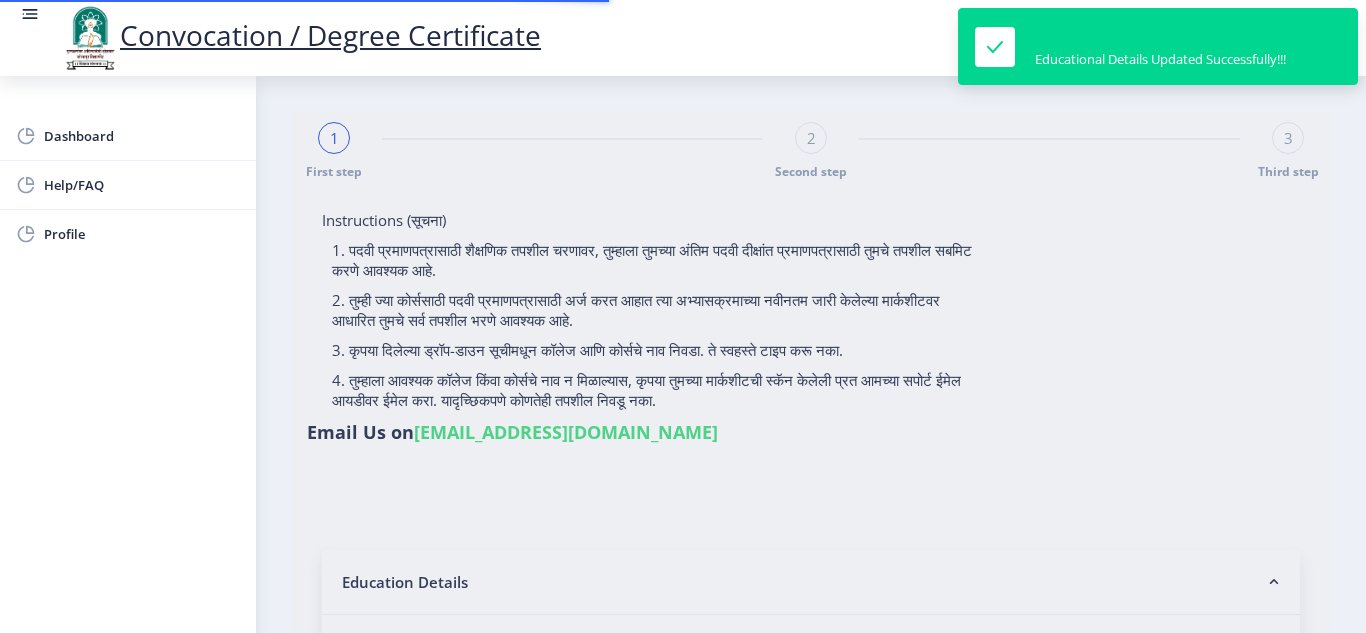 type on "1000006349" 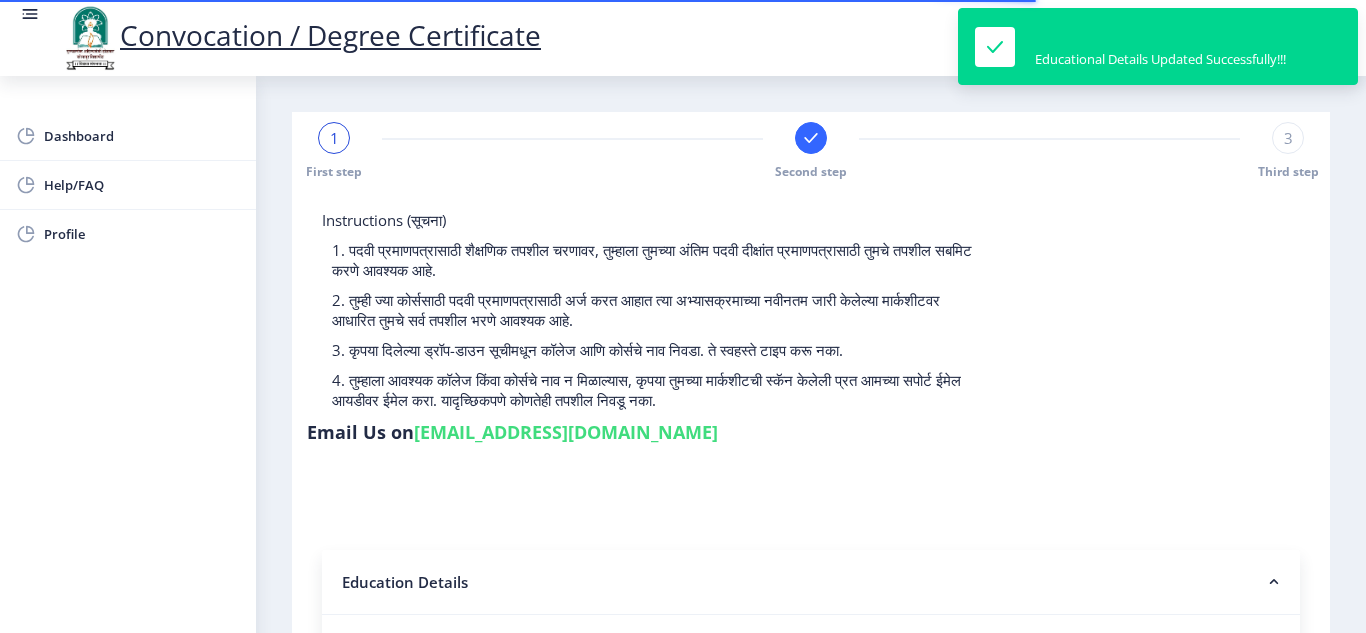 select 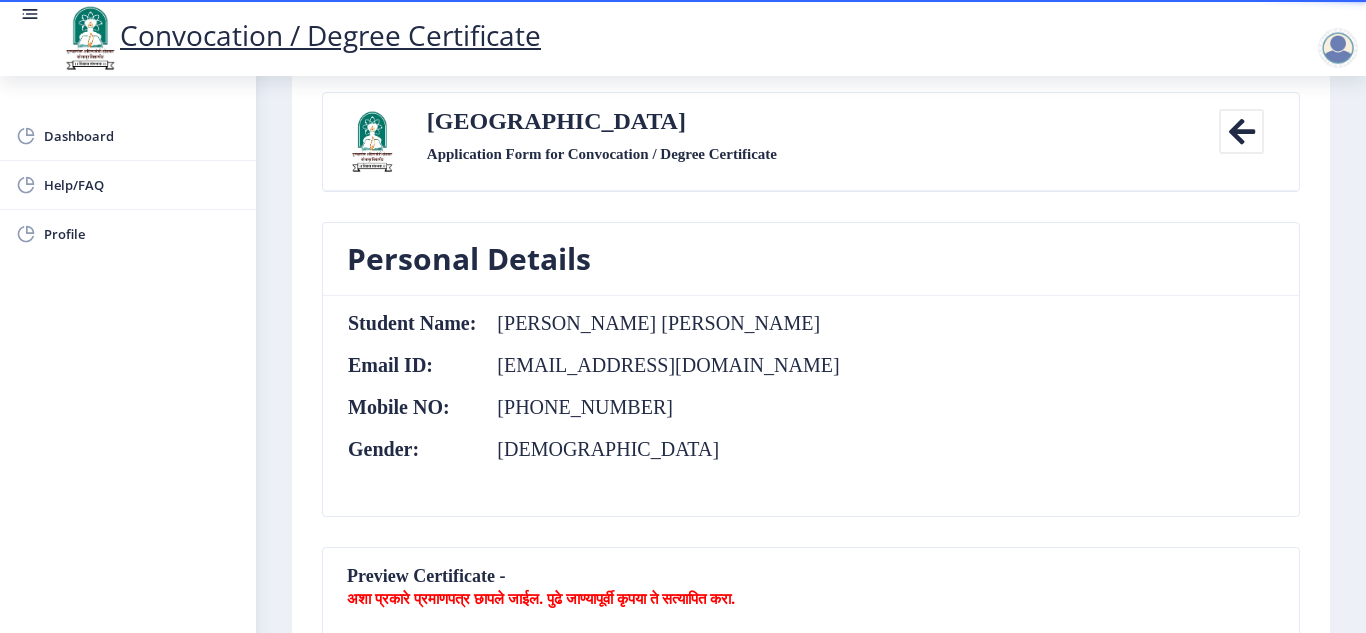 scroll, scrollTop: 0, scrollLeft: 0, axis: both 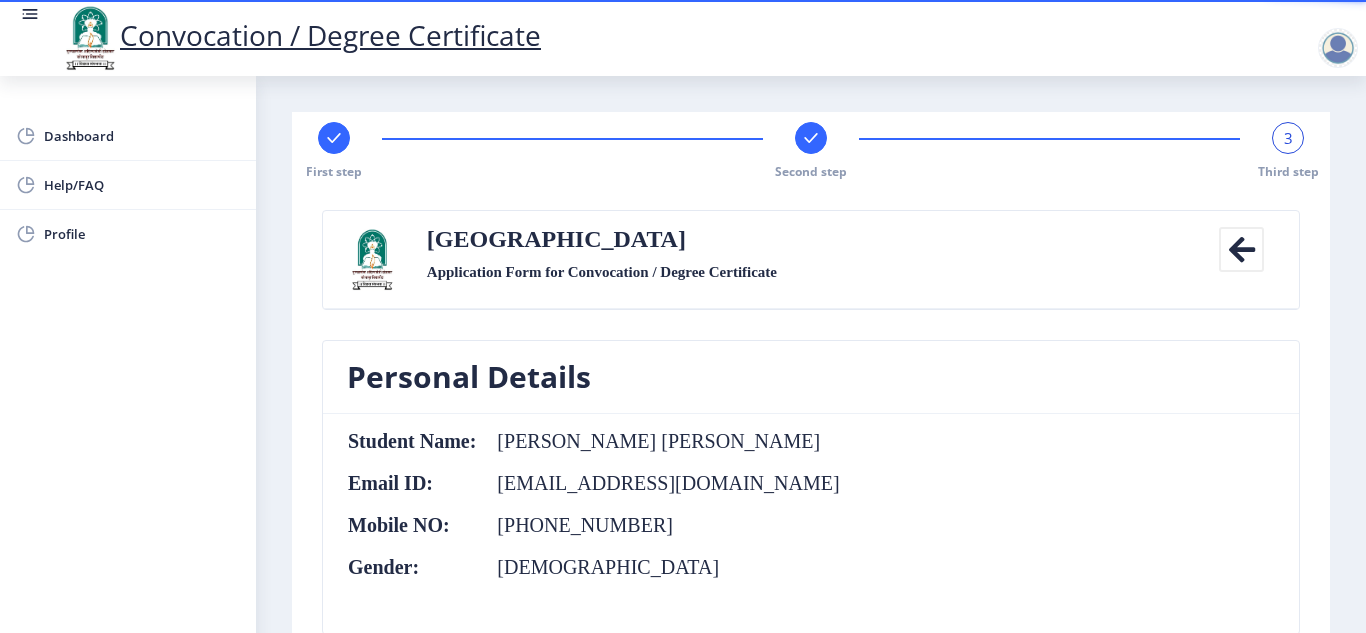 click 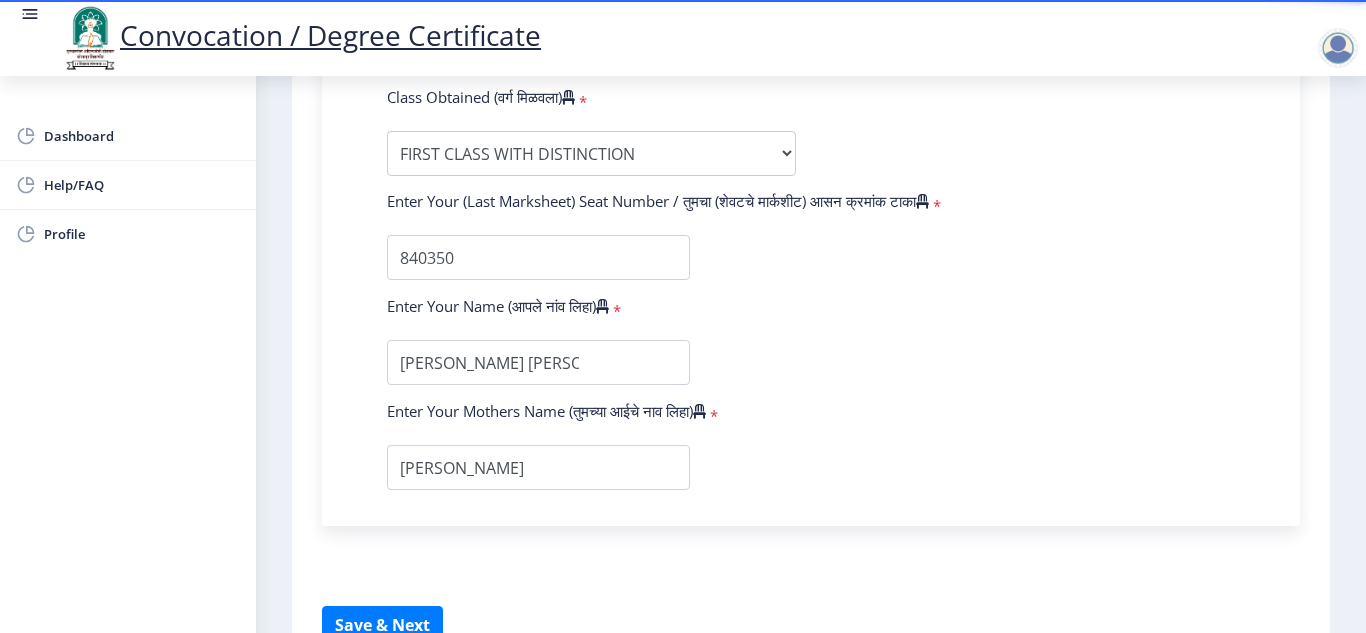 scroll, scrollTop: 1318, scrollLeft: 0, axis: vertical 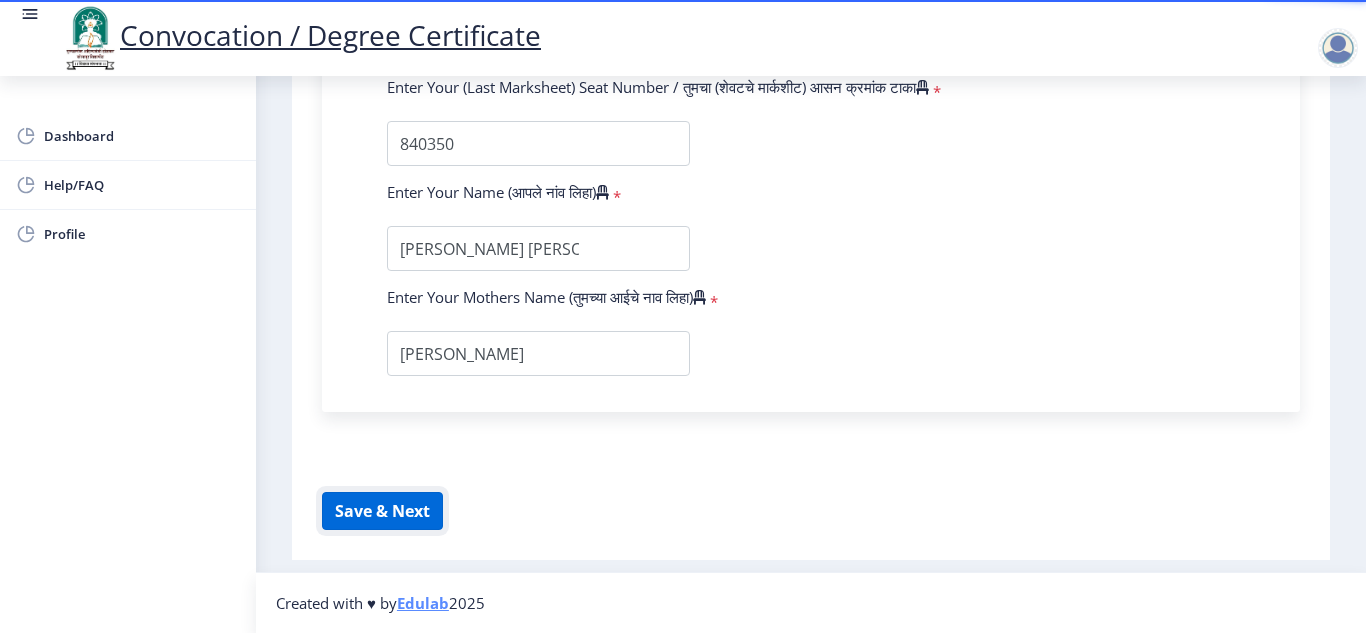 click on "Save & Next" 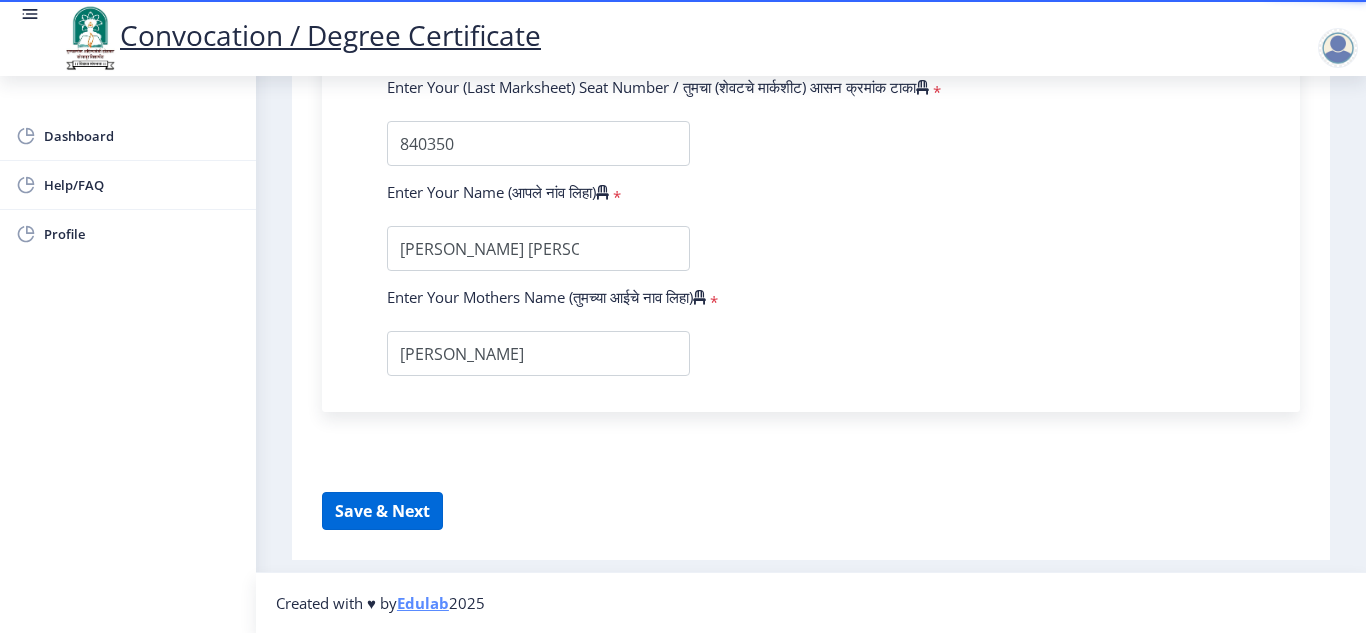 select 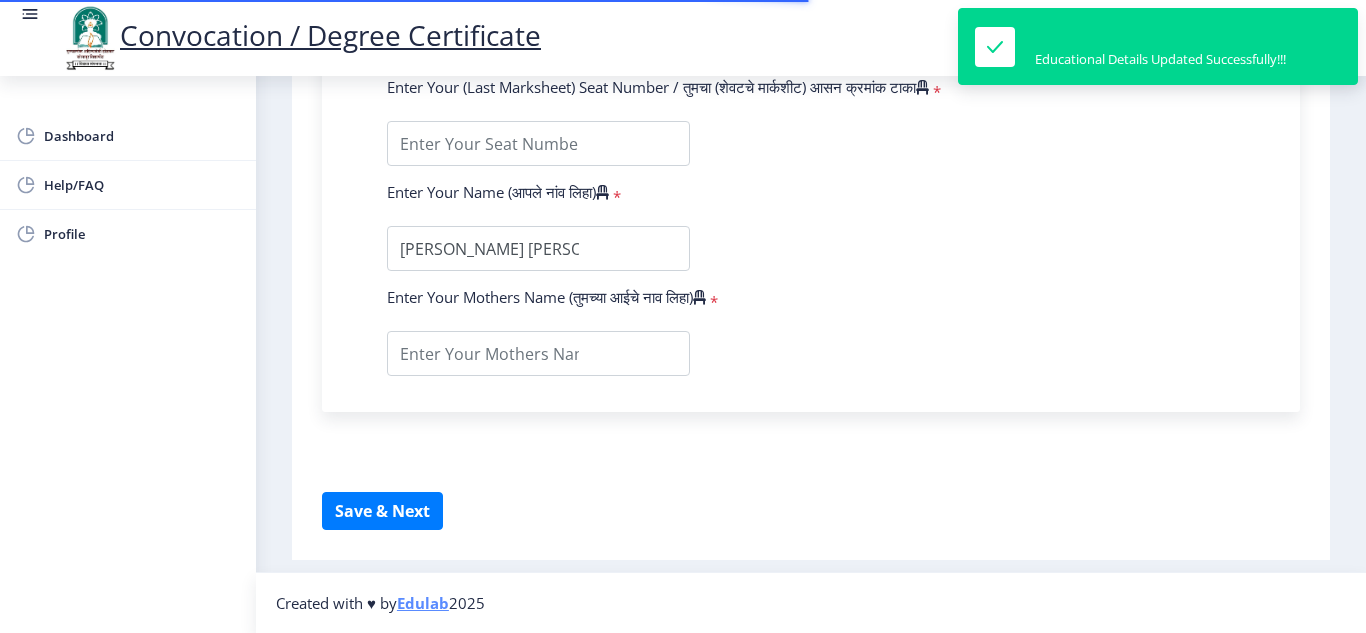 scroll, scrollTop: 0, scrollLeft: 0, axis: both 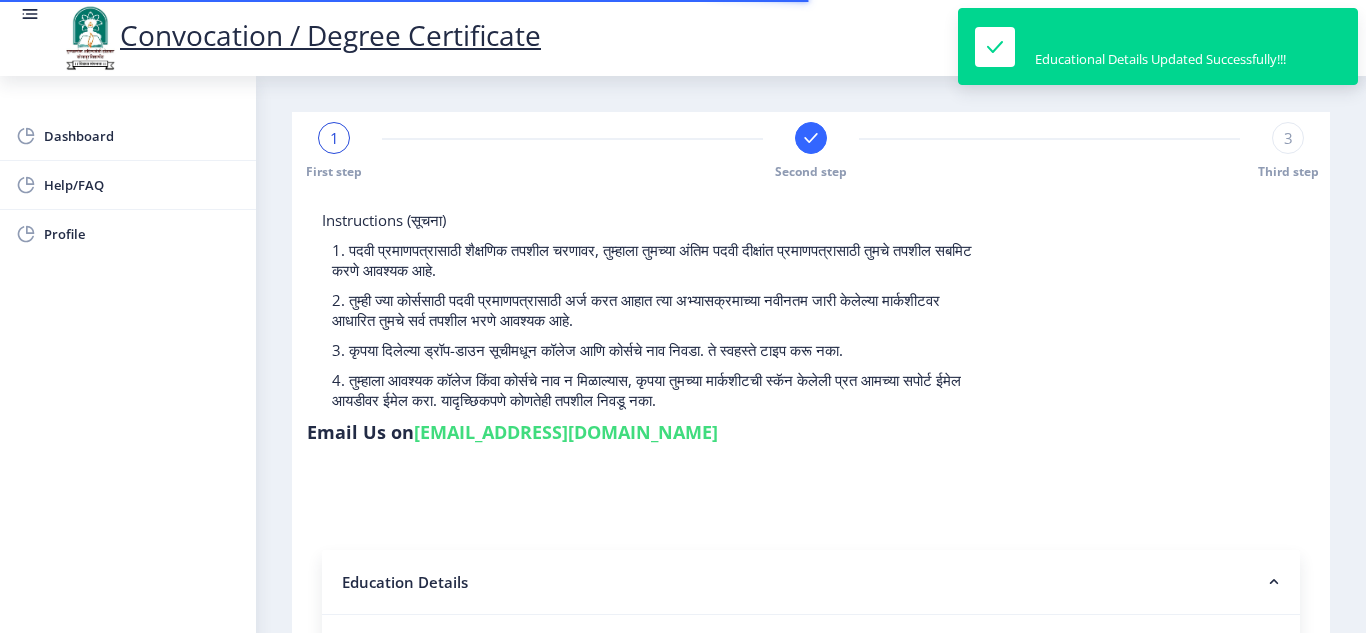 type on "1000006349" 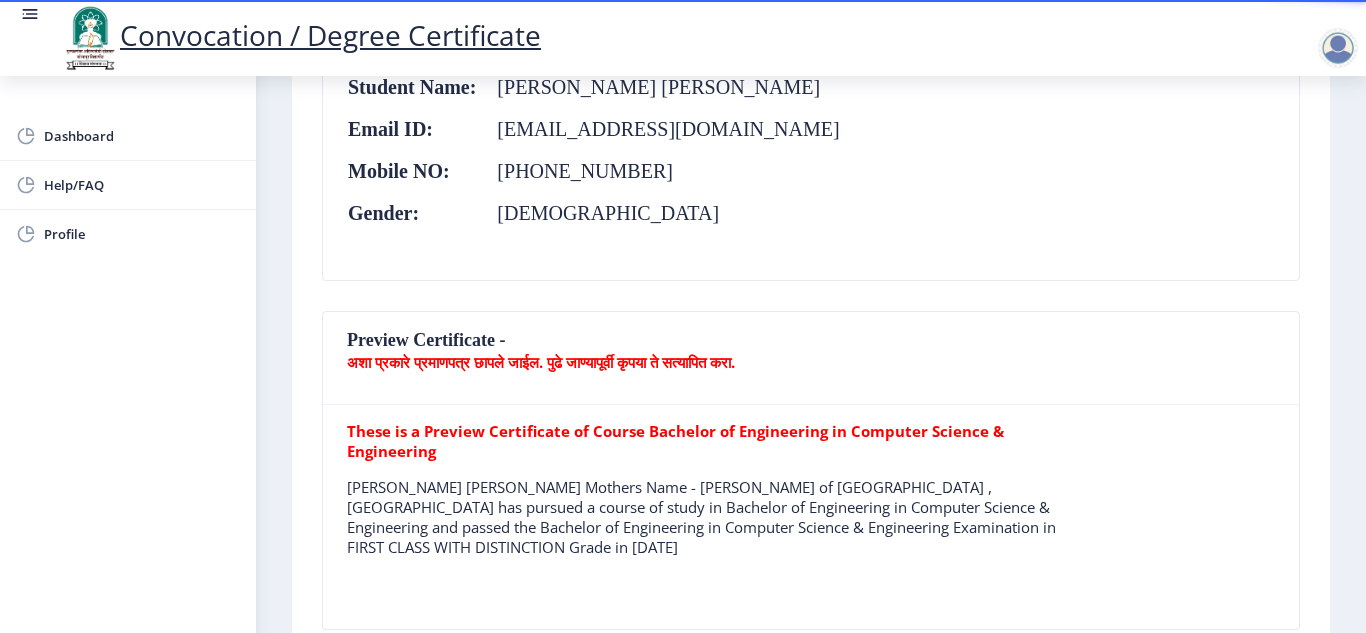 scroll, scrollTop: 0, scrollLeft: 0, axis: both 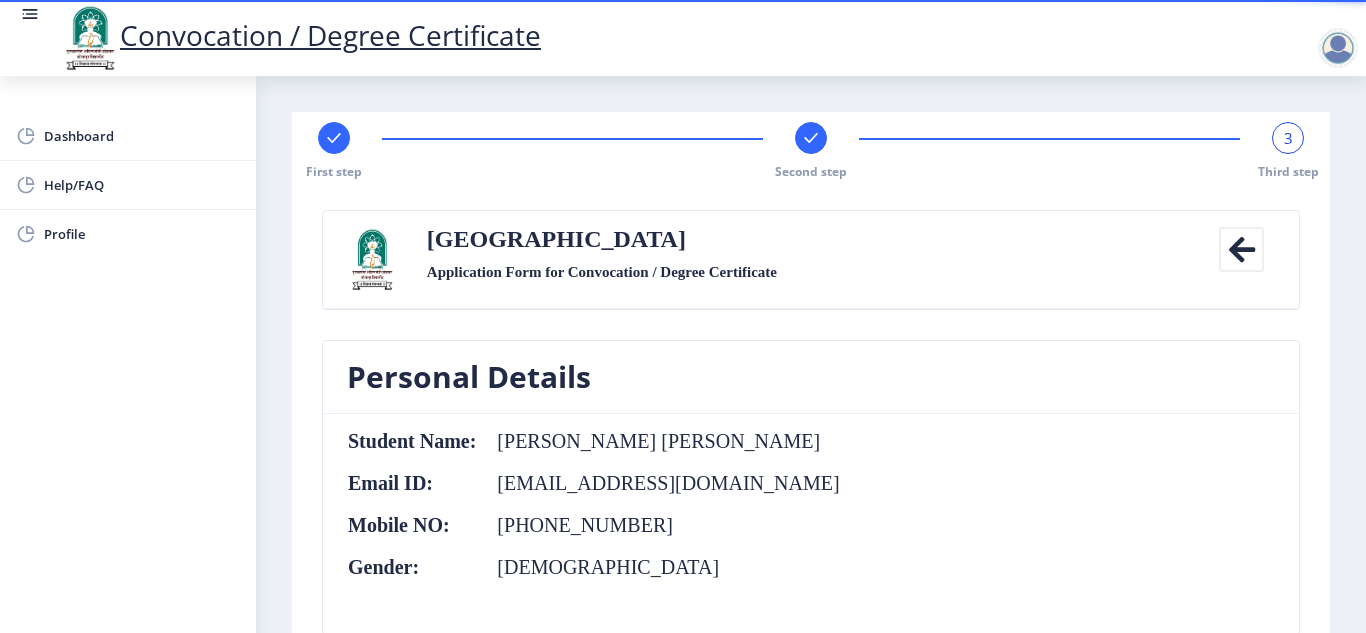 click 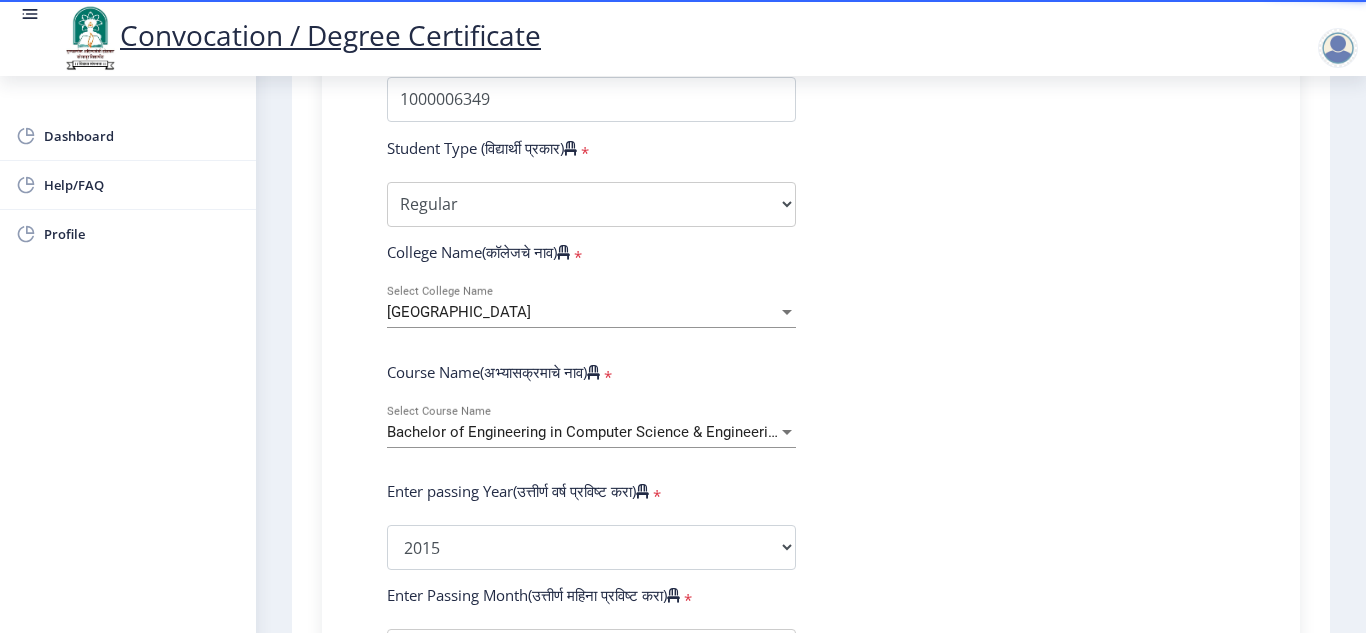 scroll, scrollTop: 603, scrollLeft: 0, axis: vertical 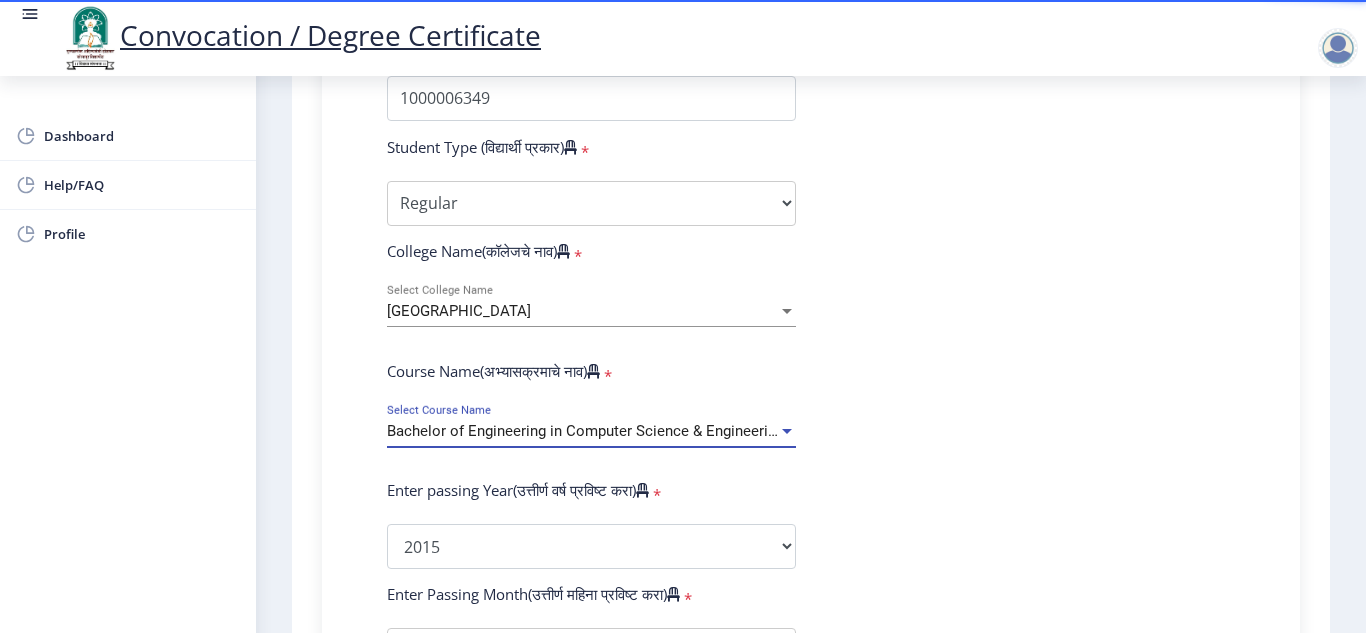 click on "Bachelor of Engineering in Computer Science & Engineering" at bounding box center (585, 431) 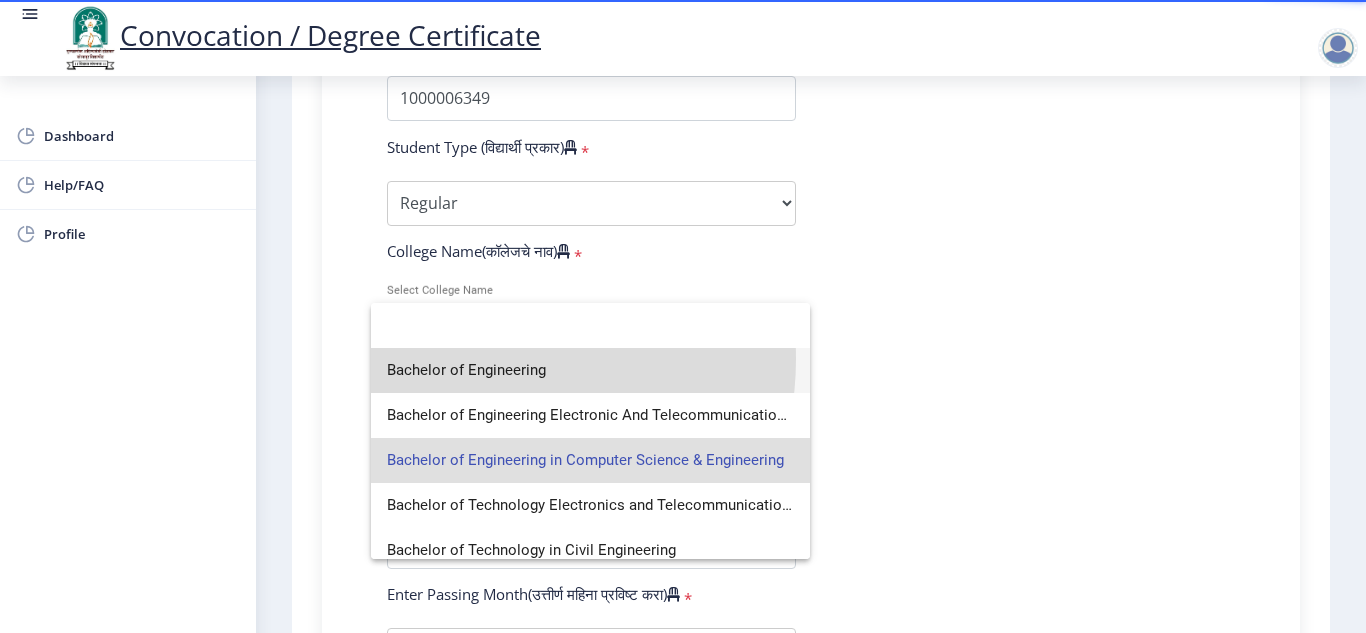 click on "Bachelor of Engineering" at bounding box center (590, 370) 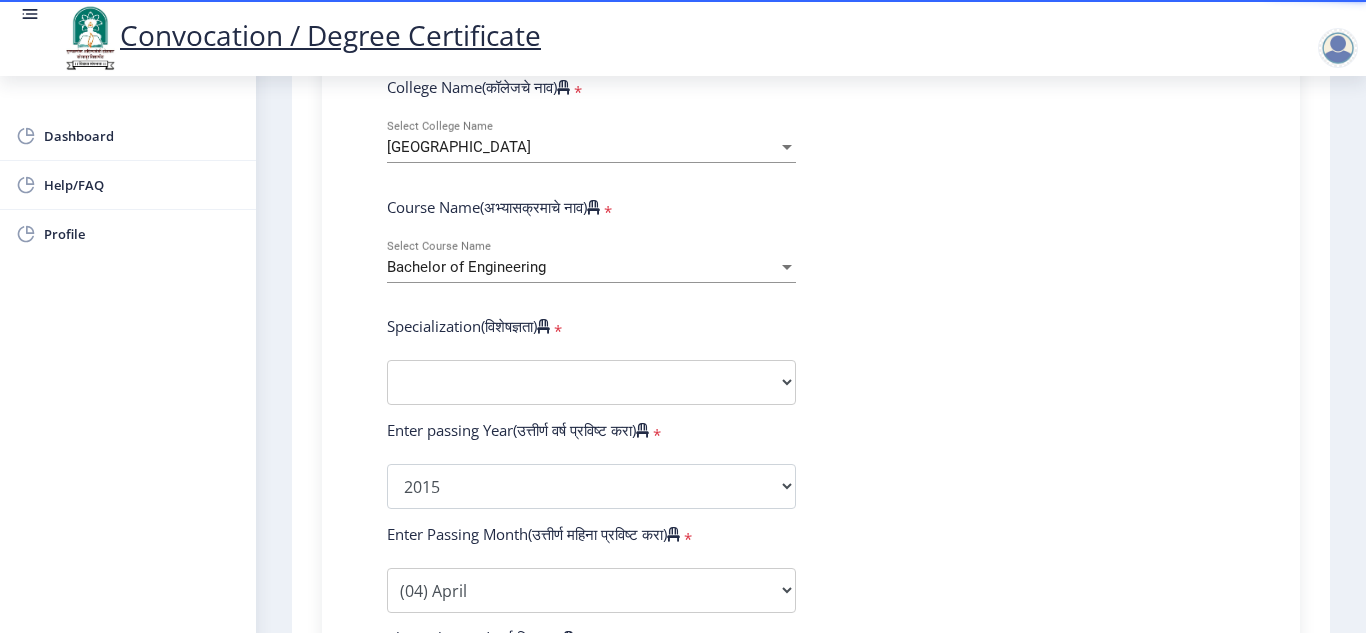 scroll, scrollTop: 768, scrollLeft: 0, axis: vertical 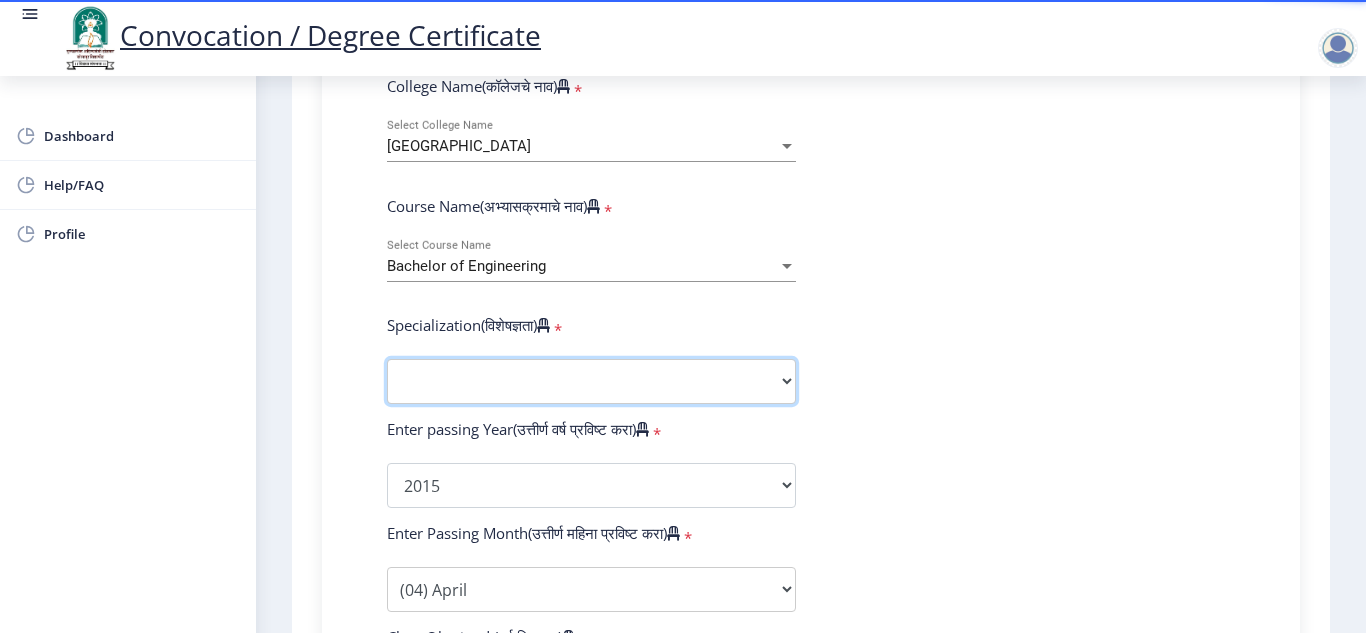 click on "Specialization Bio-Medical Engineering Civil Engineering Computer Science & Engineering Electrical & Electronics Engineering Electrical Engineering Electronics & Telecommunication Engineering Electronics Engineering Information Technology Mechanical Engineering Other" at bounding box center [591, 381] 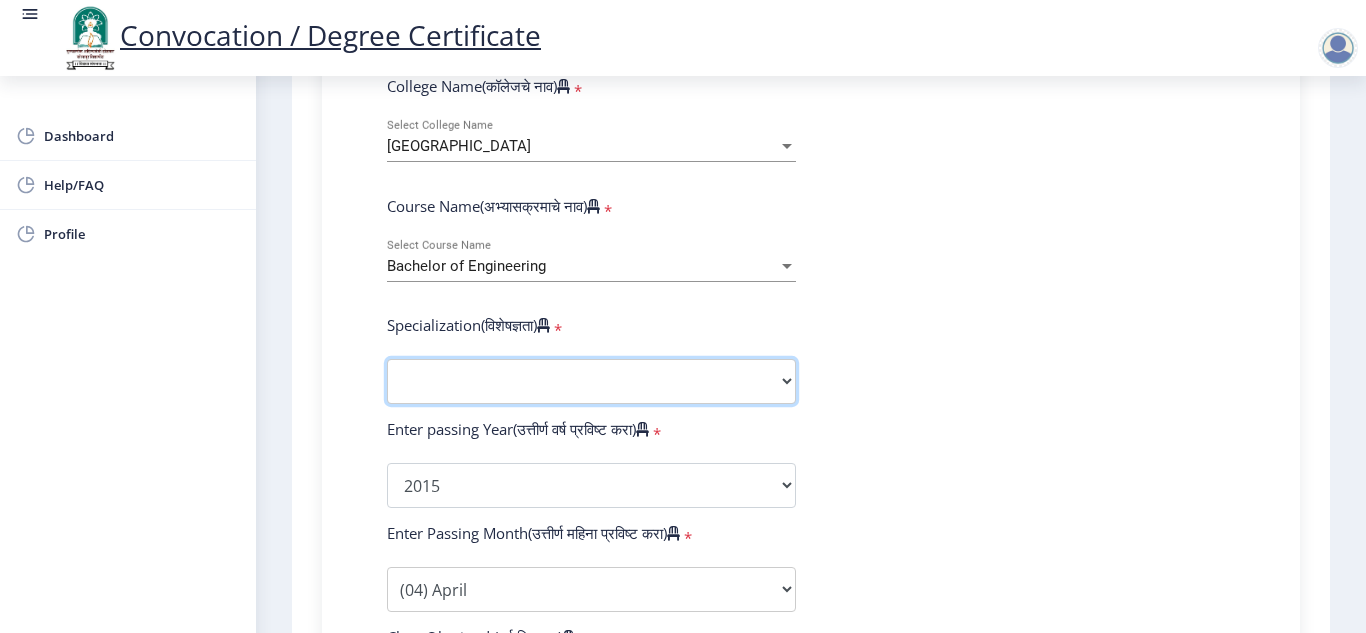 select on "Computer Science & Engineering" 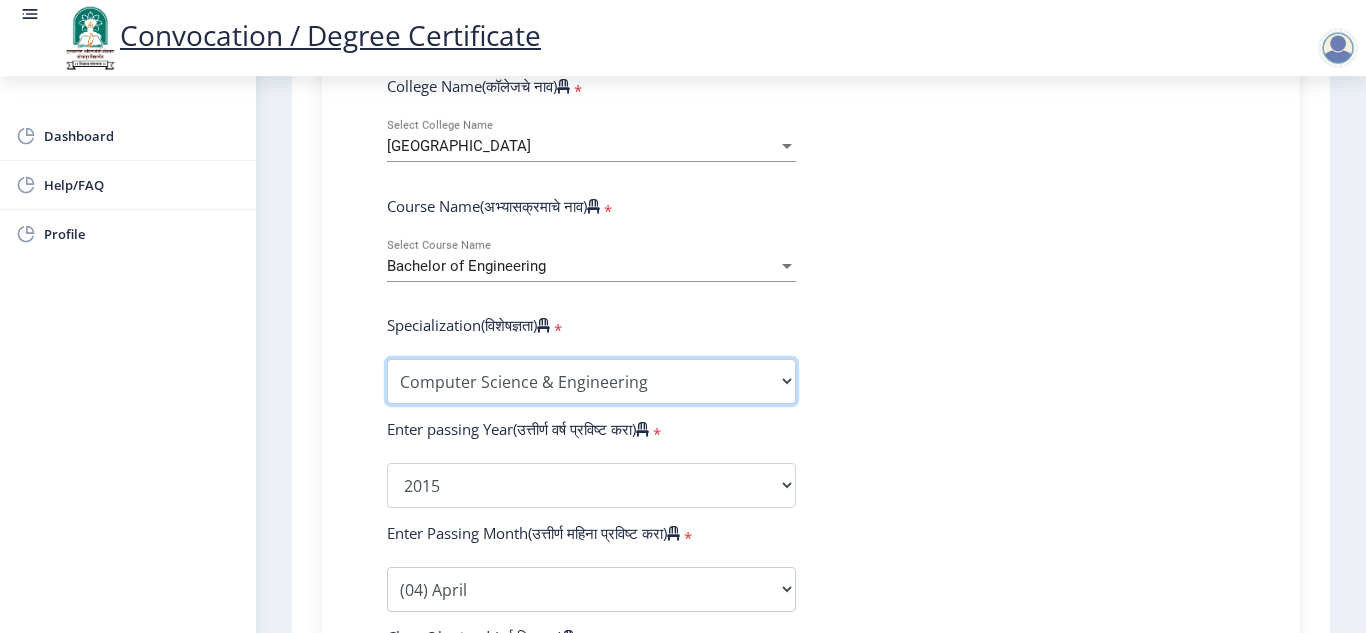 click on "Specialization Bio-Medical Engineering Civil Engineering Computer Science & Engineering Electrical & Electronics Engineering Electrical Engineering Electronics & Telecommunication Engineering Electronics Engineering Information Technology Mechanical Engineering Other" at bounding box center [591, 381] 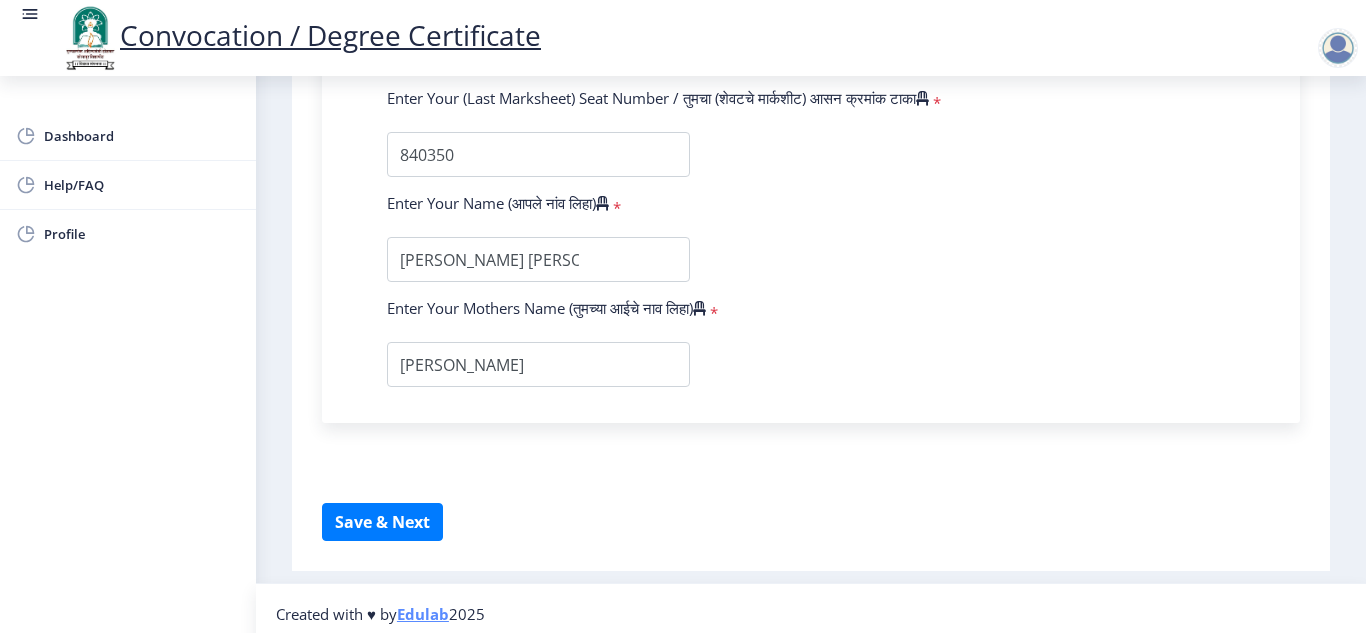 scroll, scrollTop: 1422, scrollLeft: 0, axis: vertical 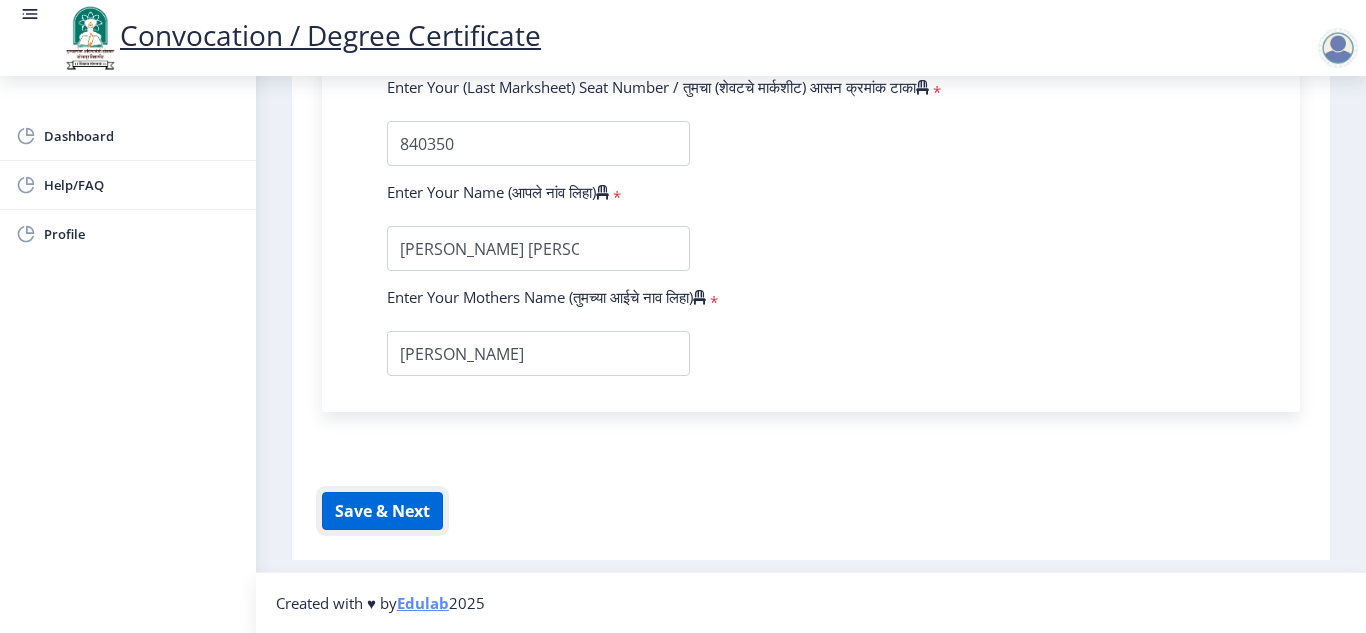 click on "Save & Next" 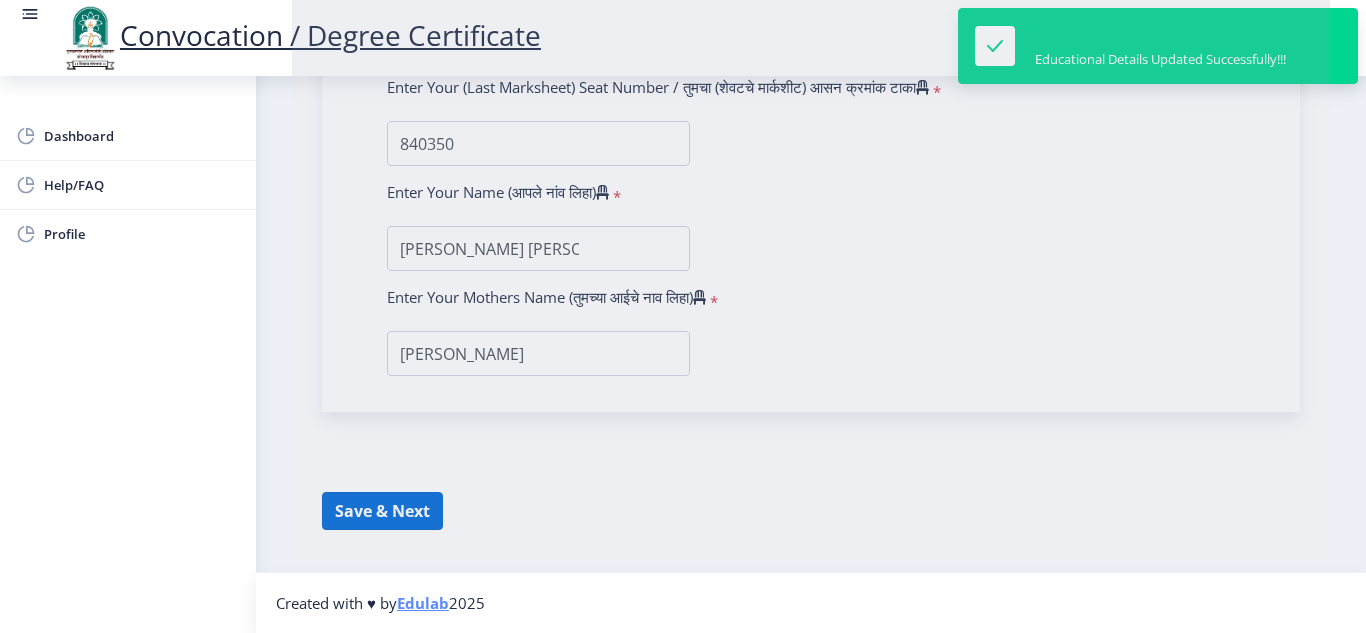 scroll, scrollTop: 0, scrollLeft: 0, axis: both 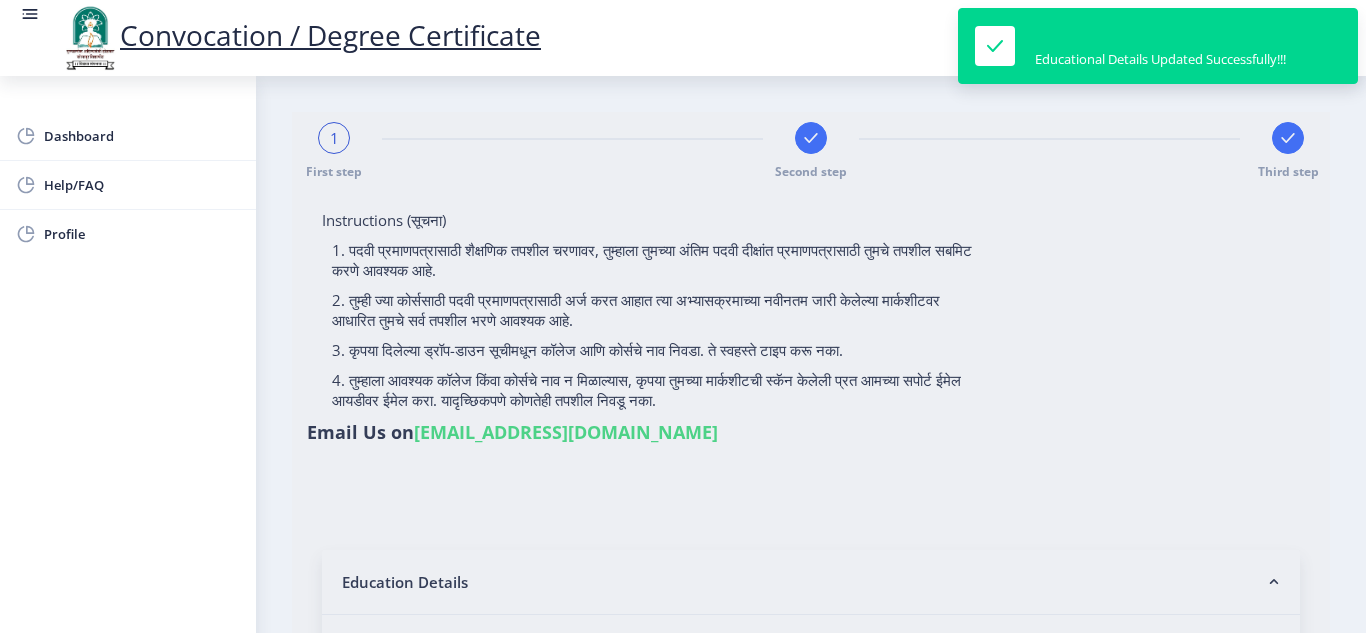 select 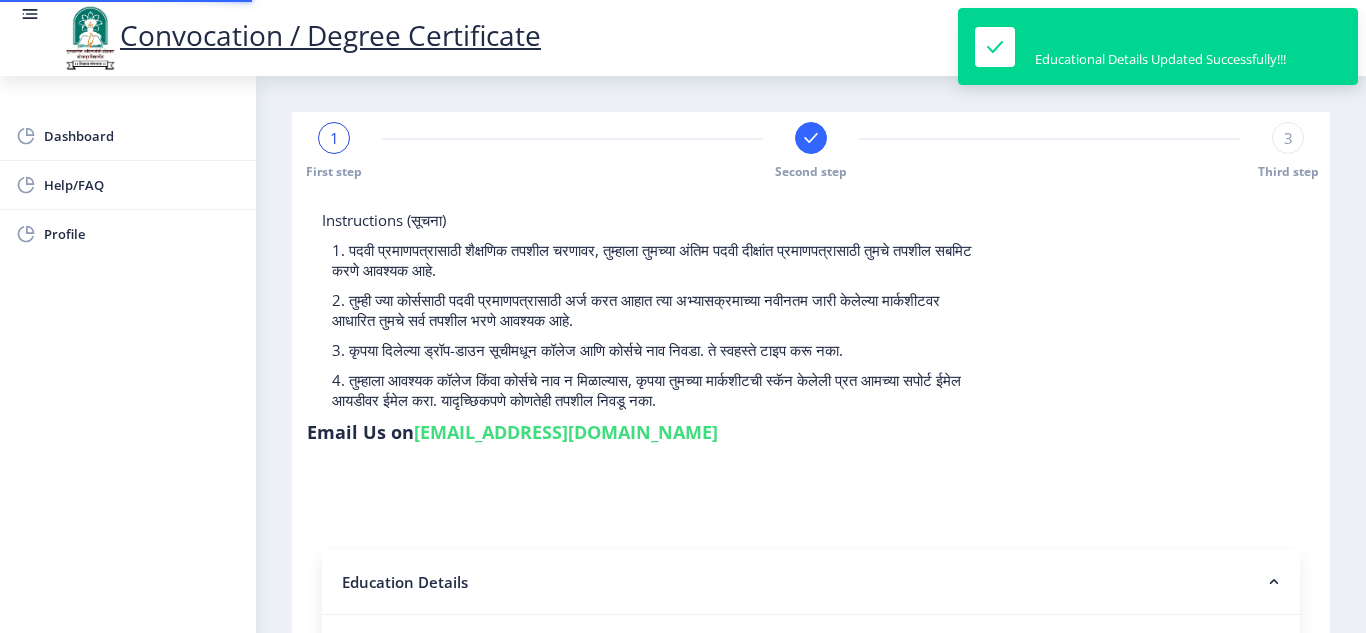 type on "1000006349" 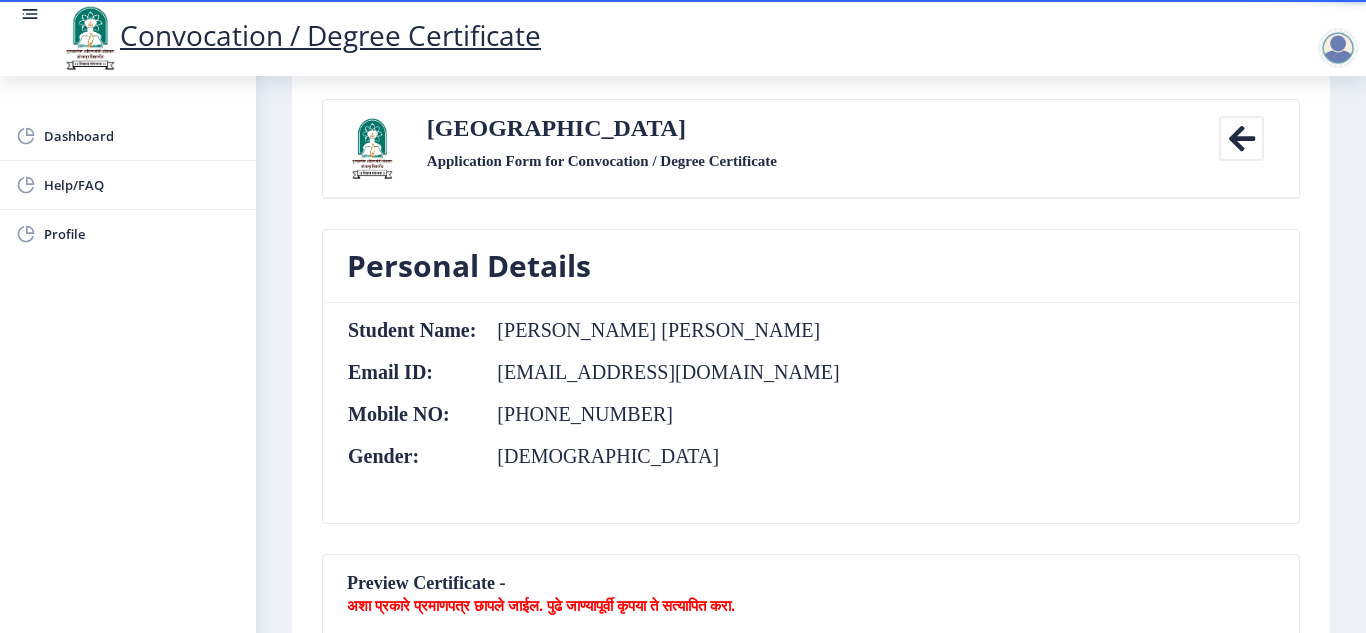 scroll, scrollTop: 0, scrollLeft: 0, axis: both 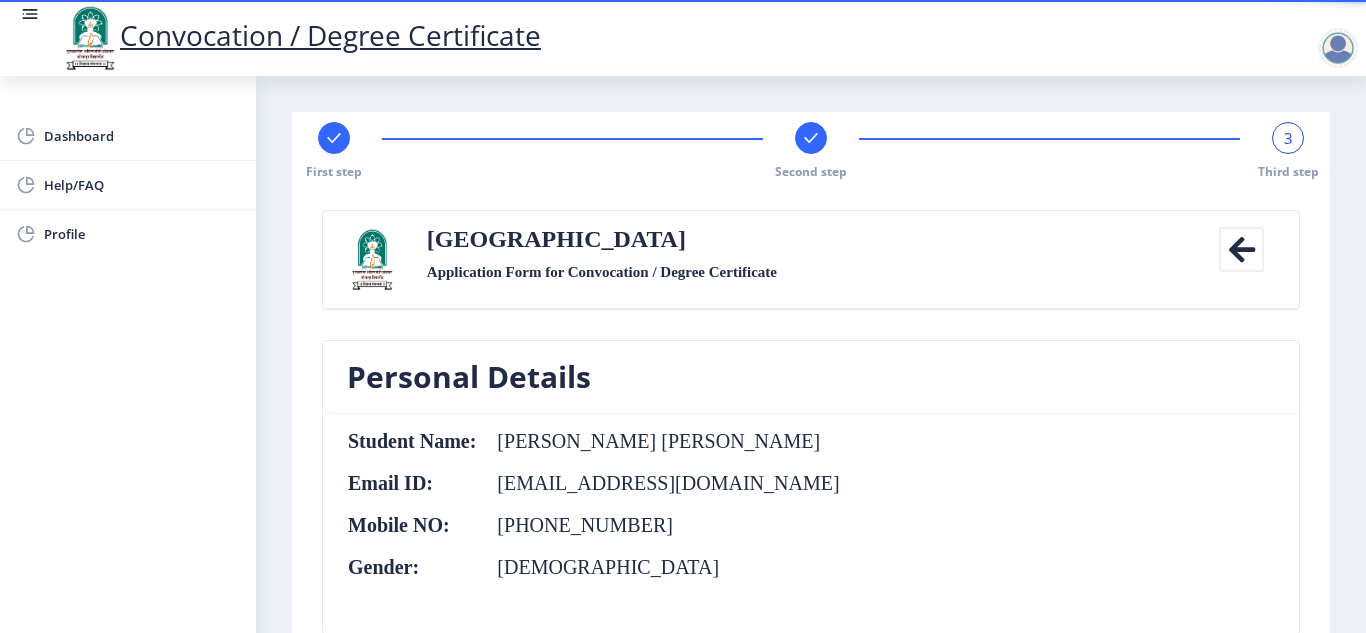 click 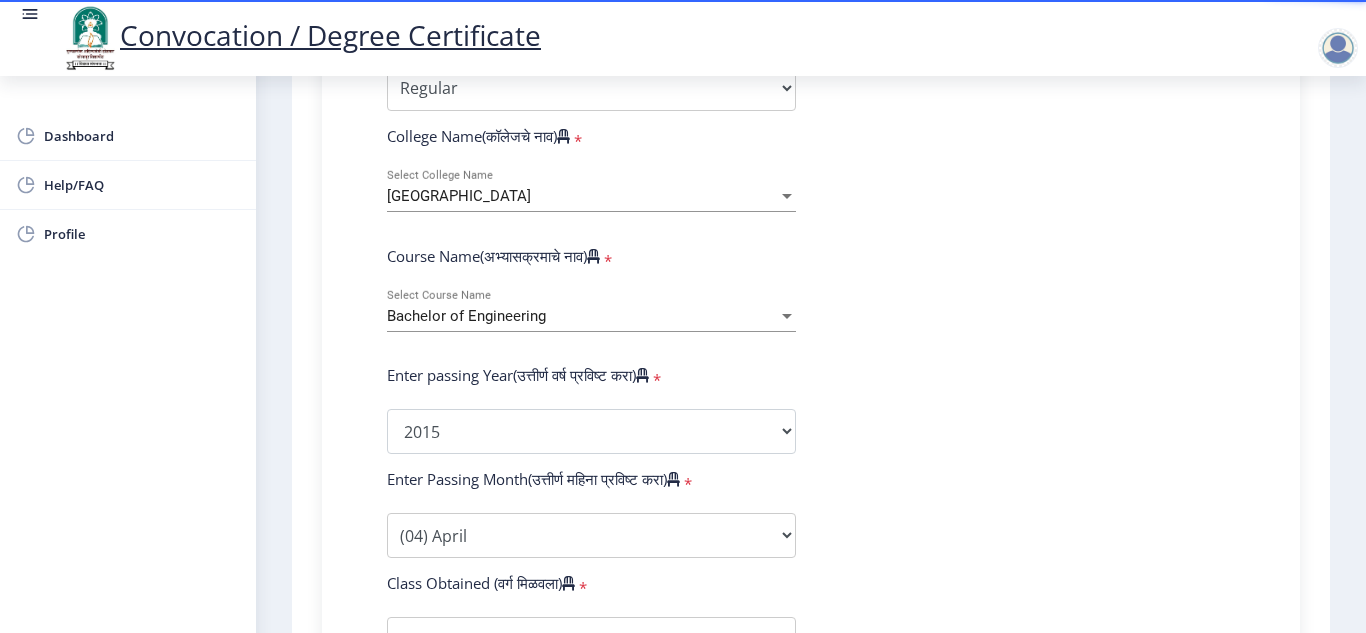 scroll, scrollTop: 719, scrollLeft: 0, axis: vertical 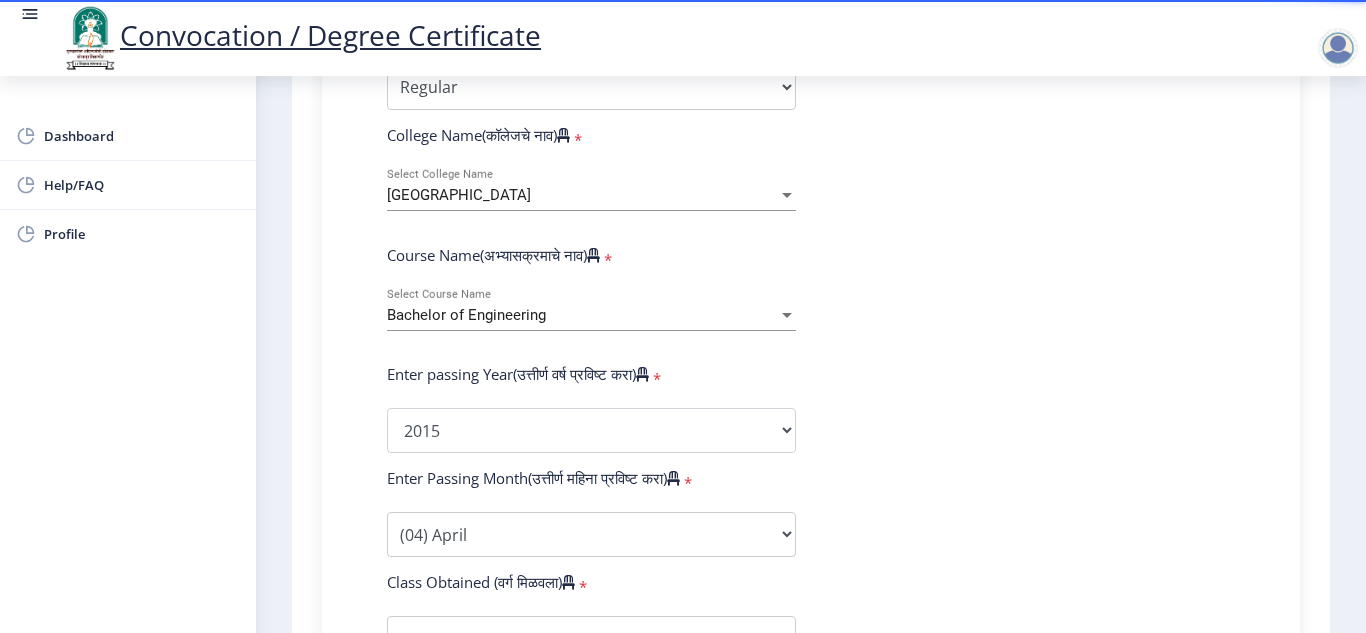 click on "Bachelor of Engineering" at bounding box center [582, 315] 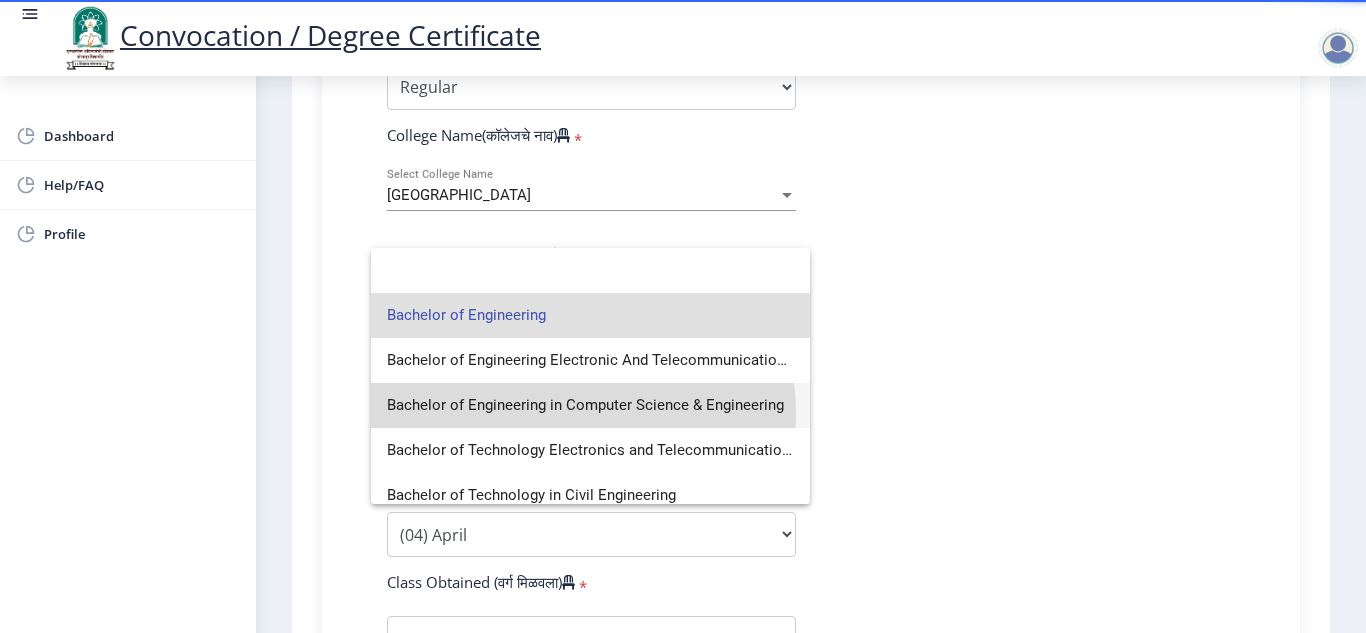 click on "Bachelor of Engineering in Computer Science & Engineering" at bounding box center [590, 405] 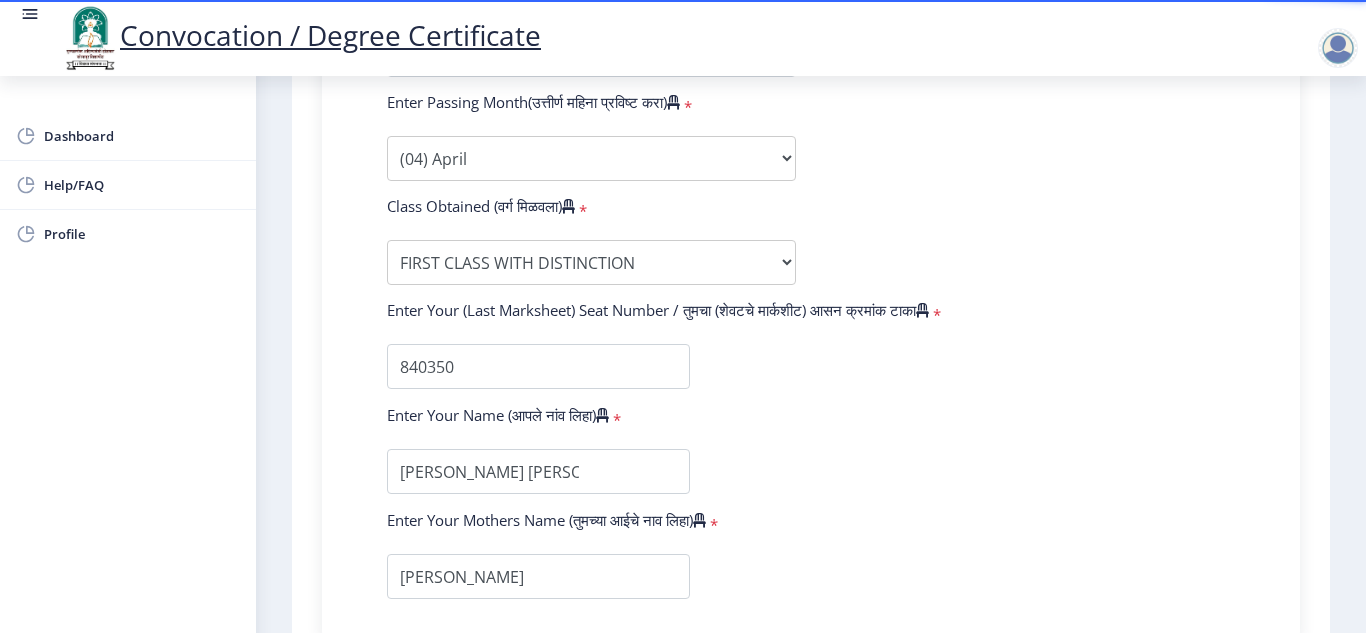 scroll, scrollTop: 1318, scrollLeft: 0, axis: vertical 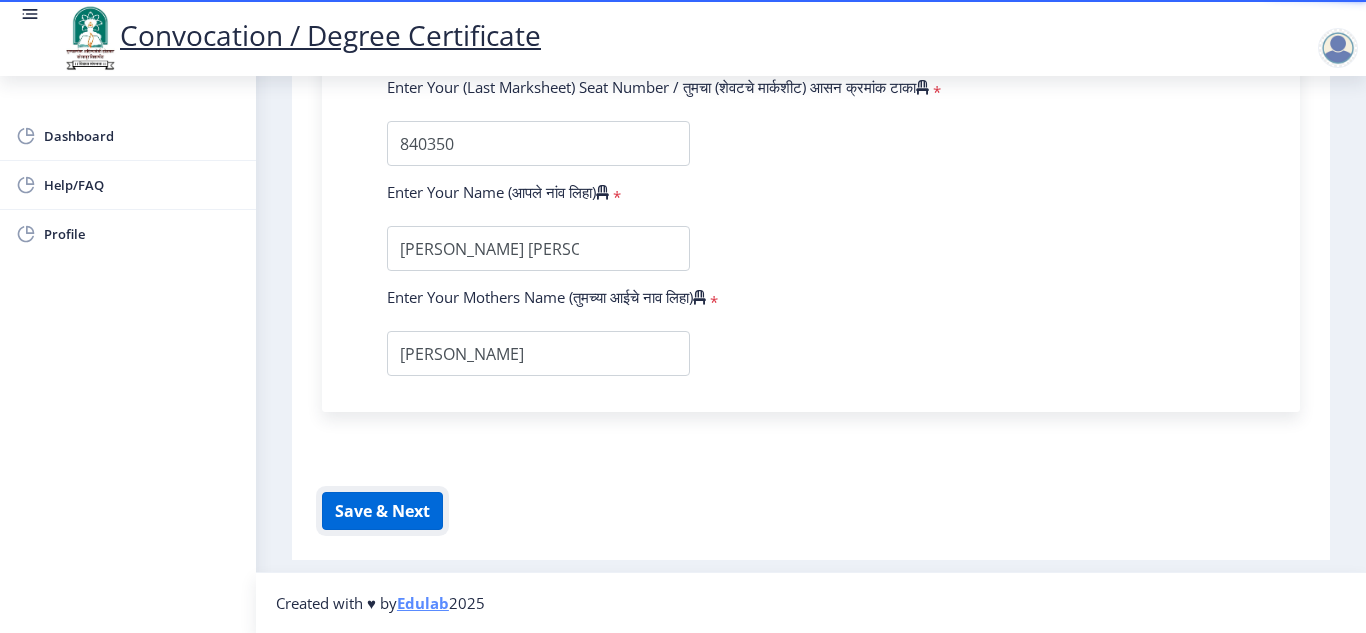 click on "Save & Next" 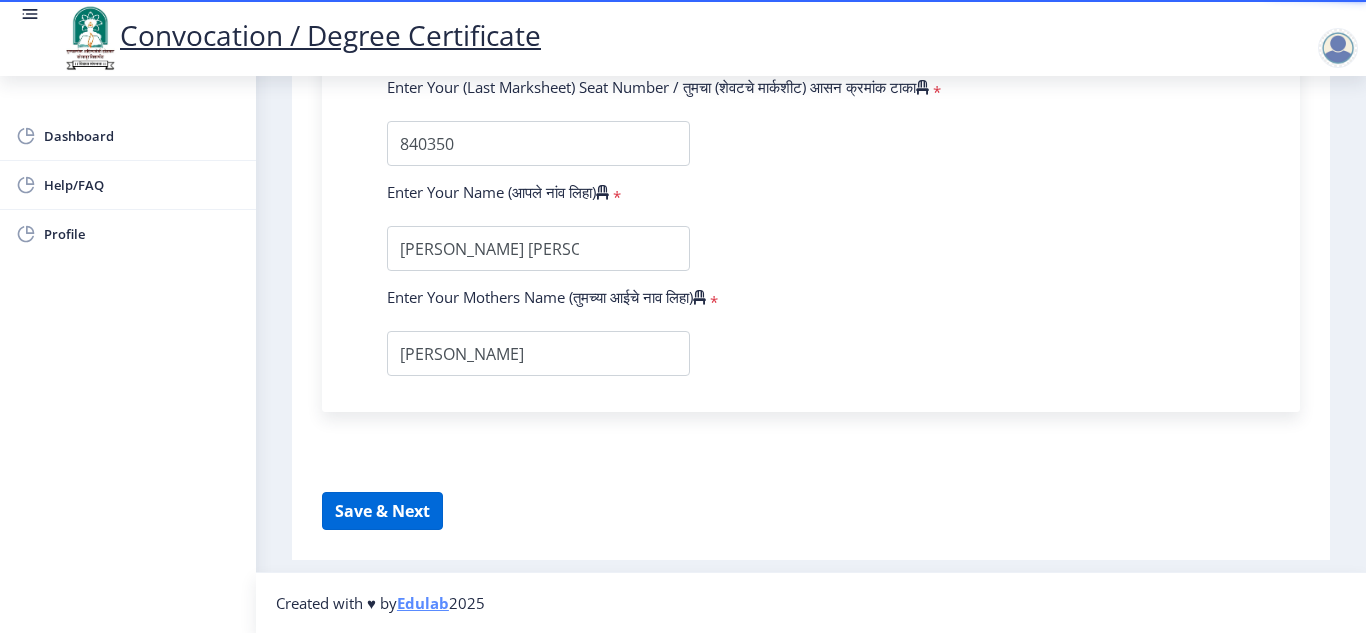 select 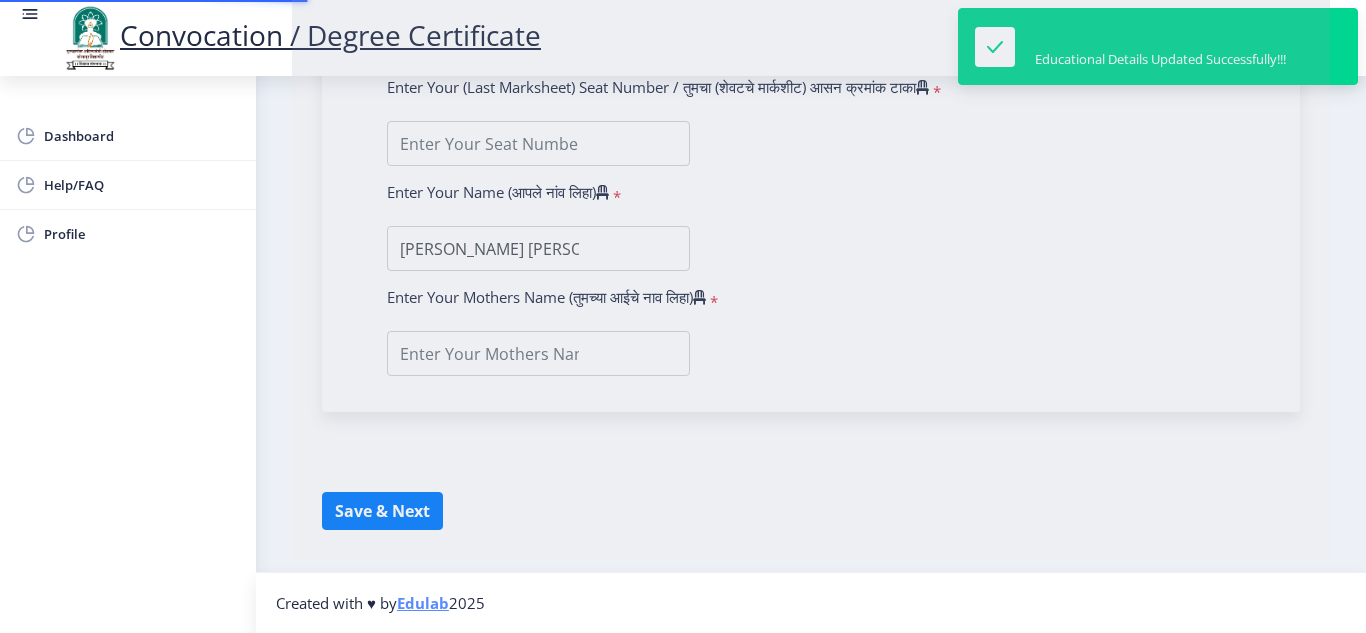 scroll, scrollTop: 0, scrollLeft: 0, axis: both 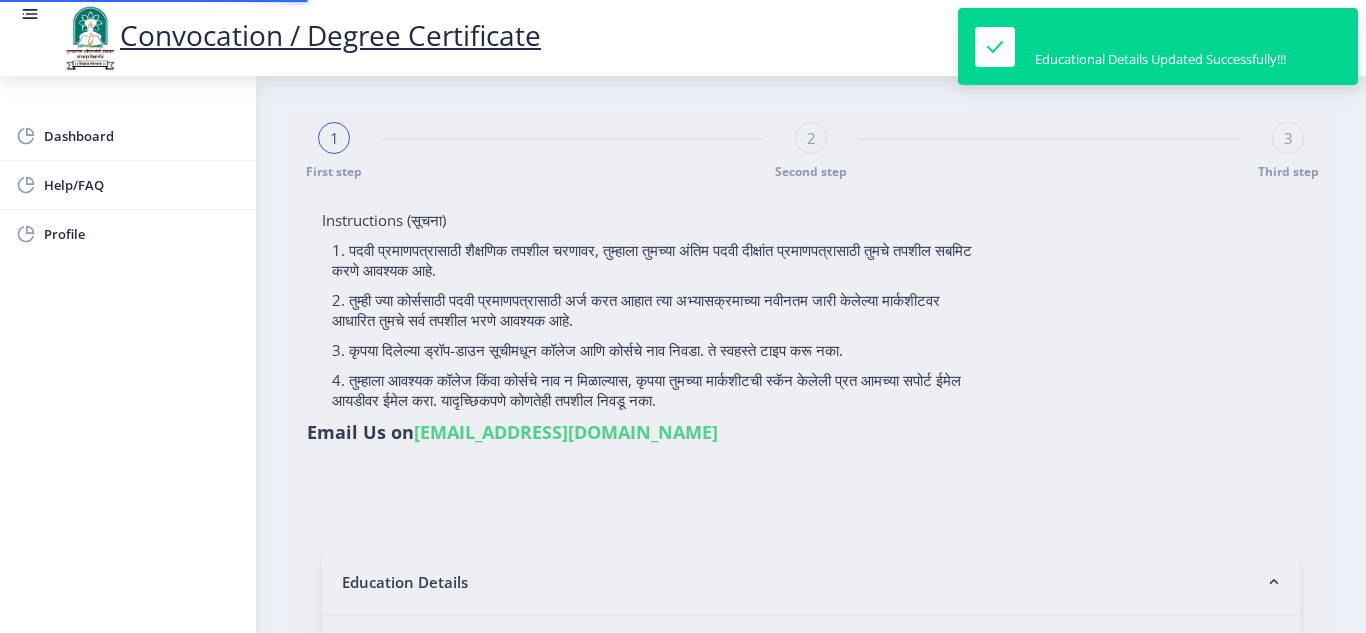 type on "1000006349" 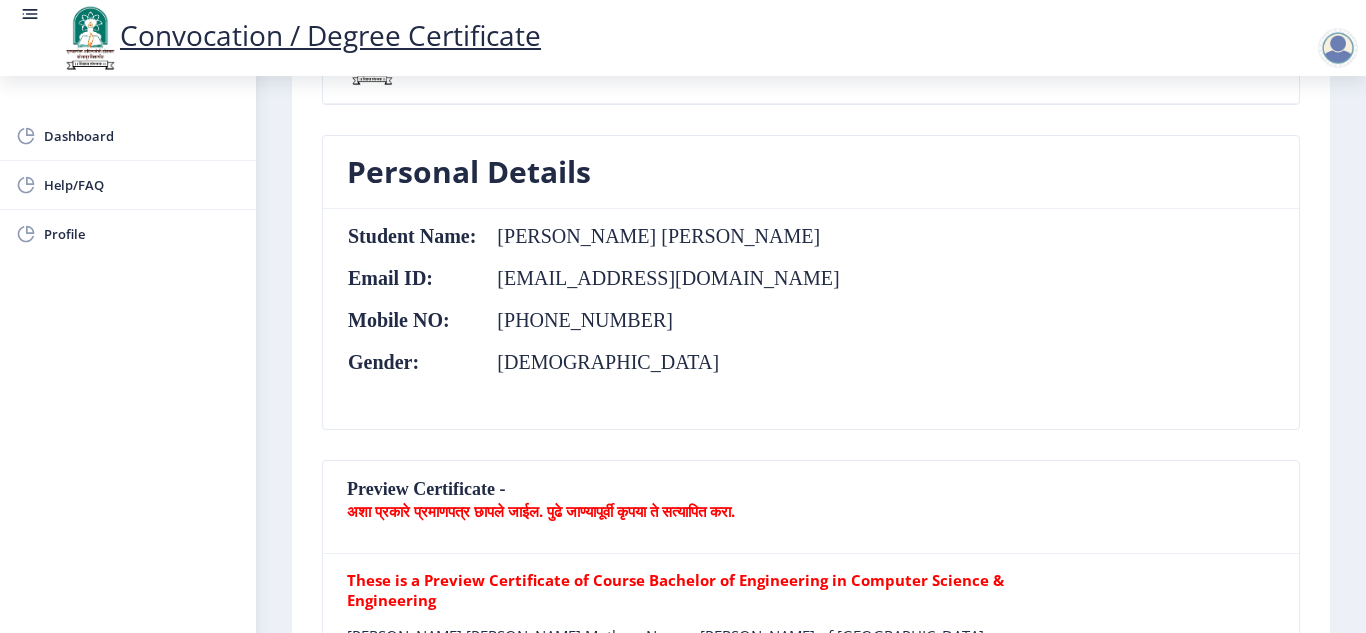 scroll, scrollTop: 0, scrollLeft: 0, axis: both 